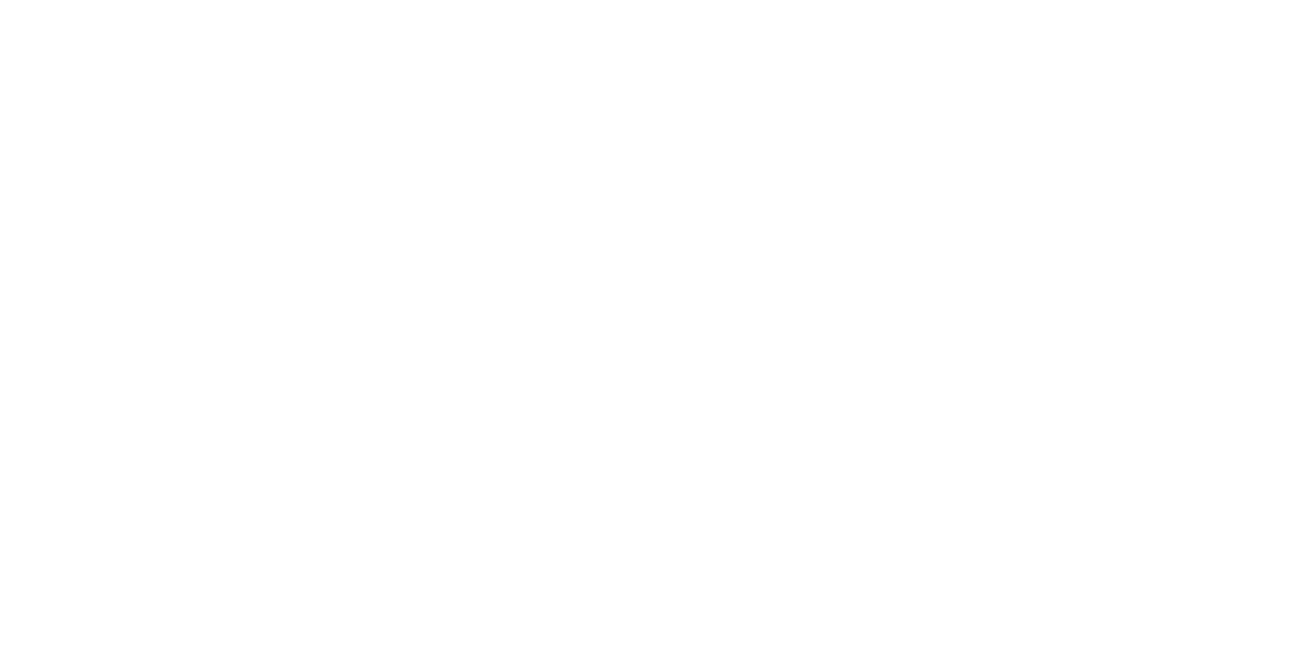 scroll, scrollTop: 0, scrollLeft: 0, axis: both 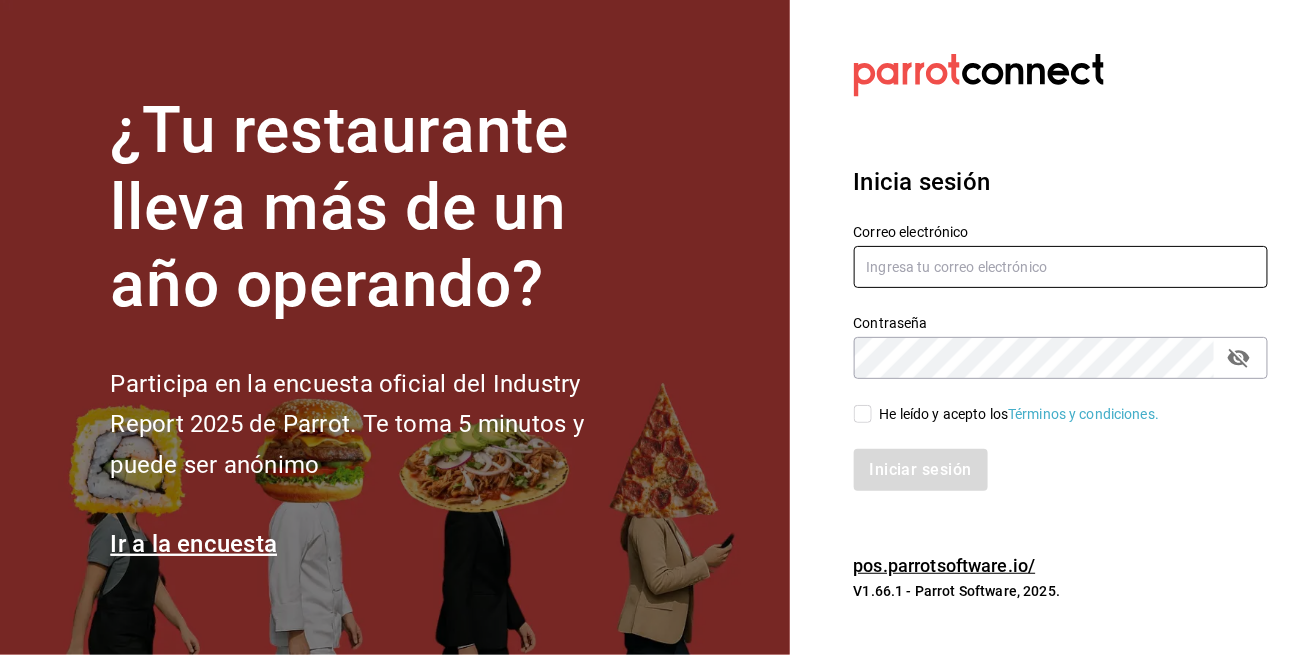 click at bounding box center (1061, 267) 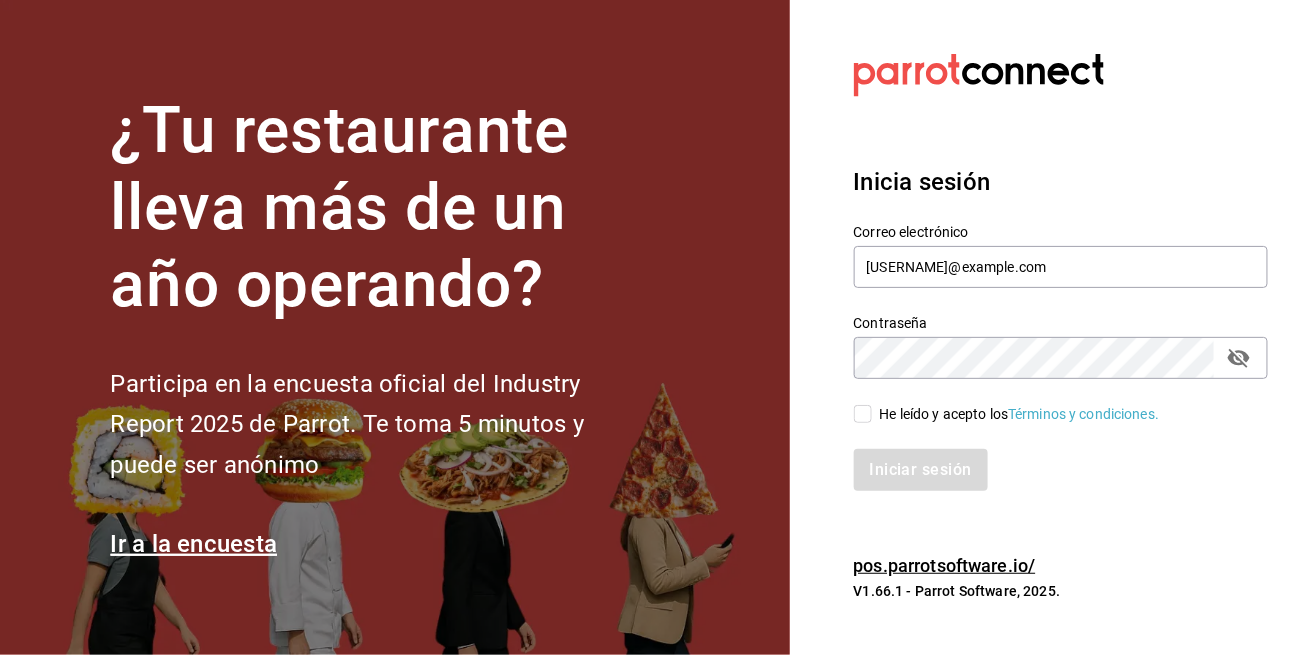 click on "He leído y acepto los  Términos y condiciones." at bounding box center (863, 414) 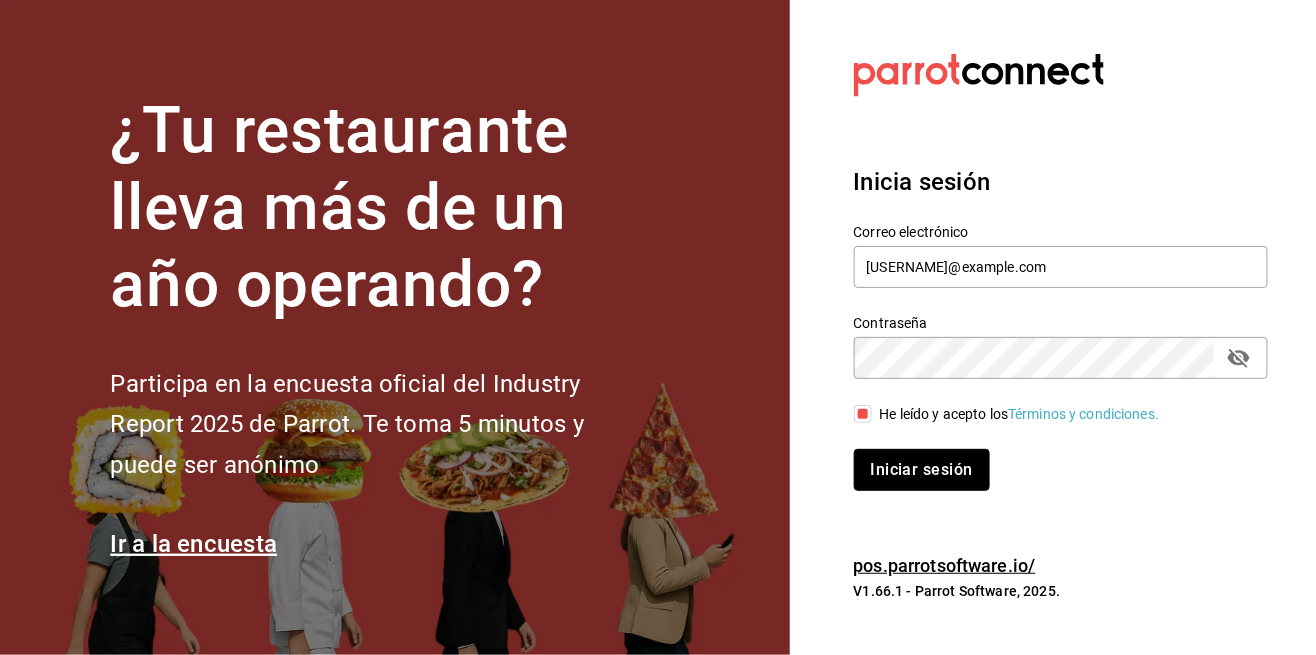 click on "Iniciar sesión" at bounding box center [922, 470] 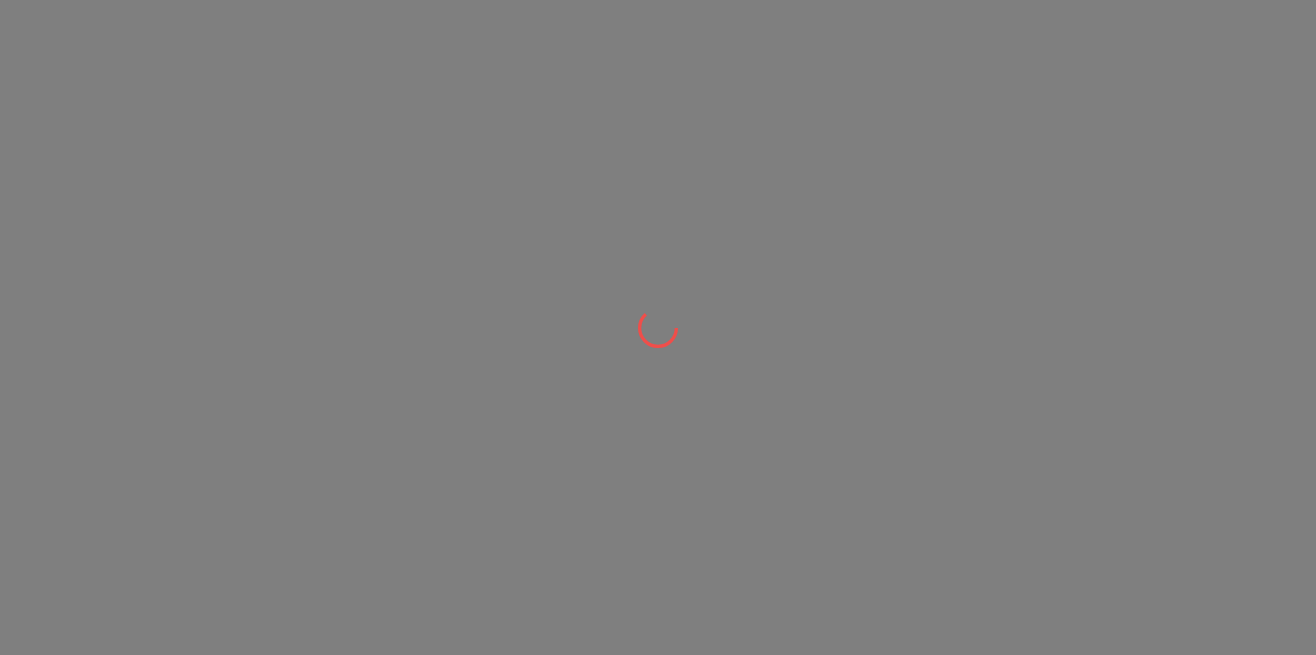 scroll, scrollTop: 0, scrollLeft: 0, axis: both 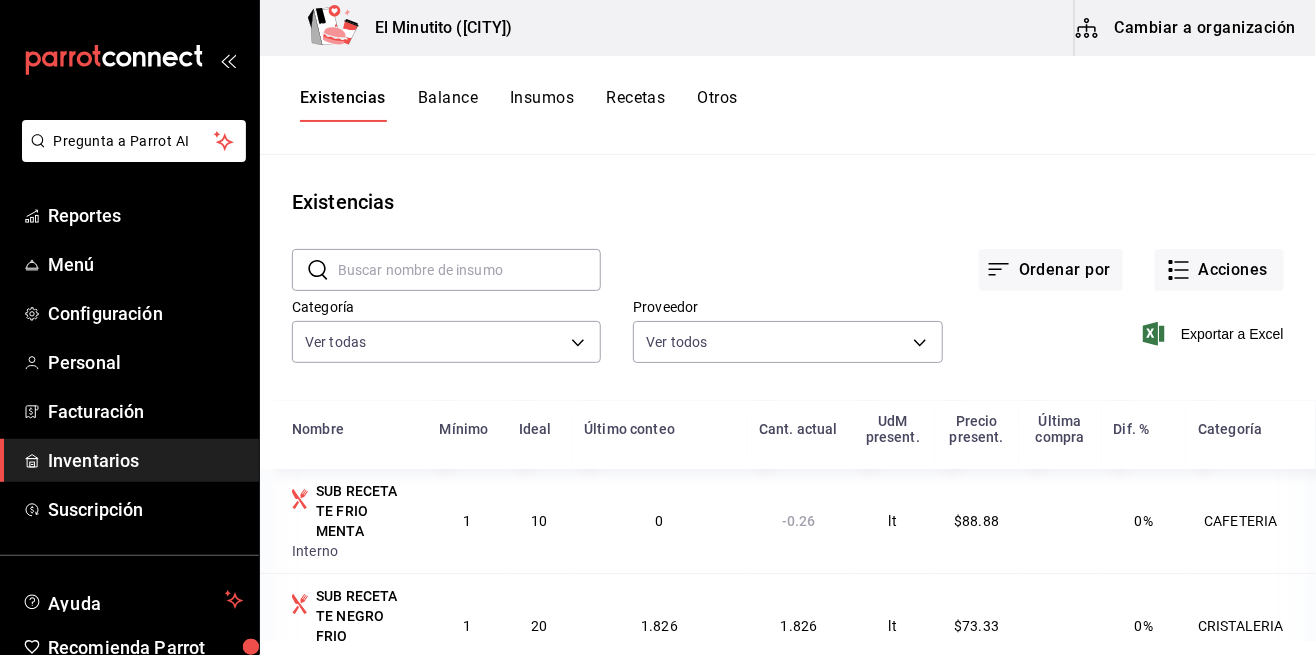 click on "Configuración" at bounding box center [145, 313] 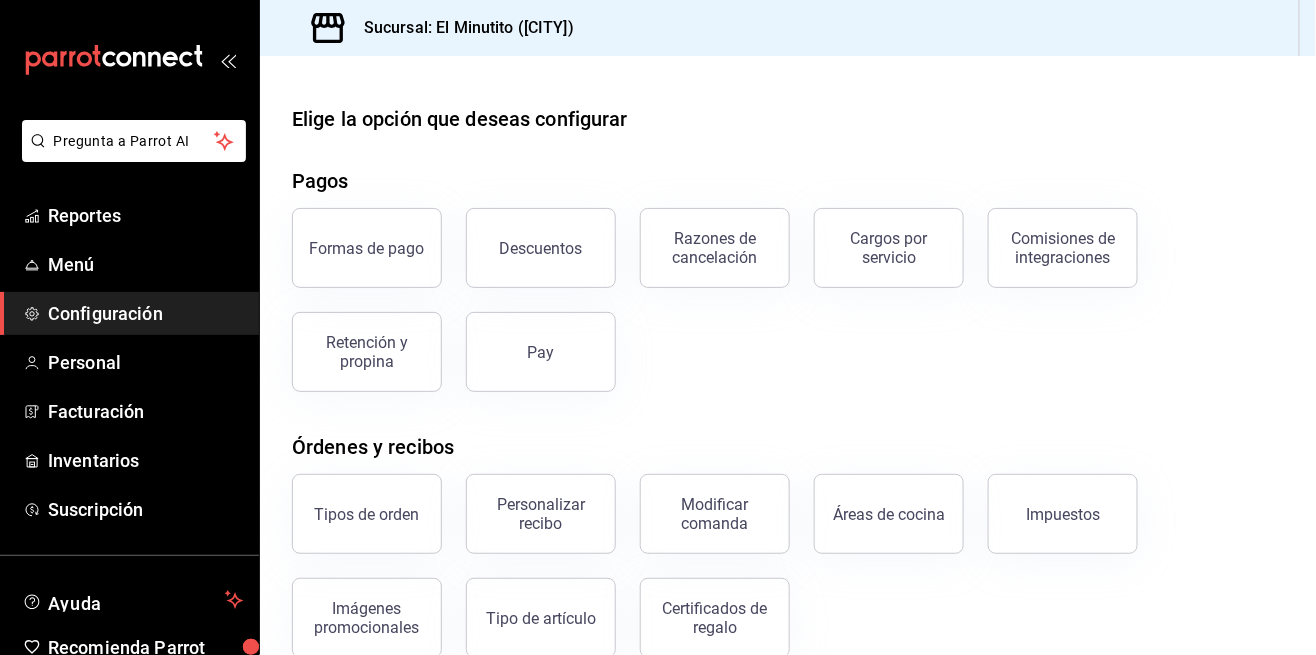 click on "Descuentos" at bounding box center (541, 248) 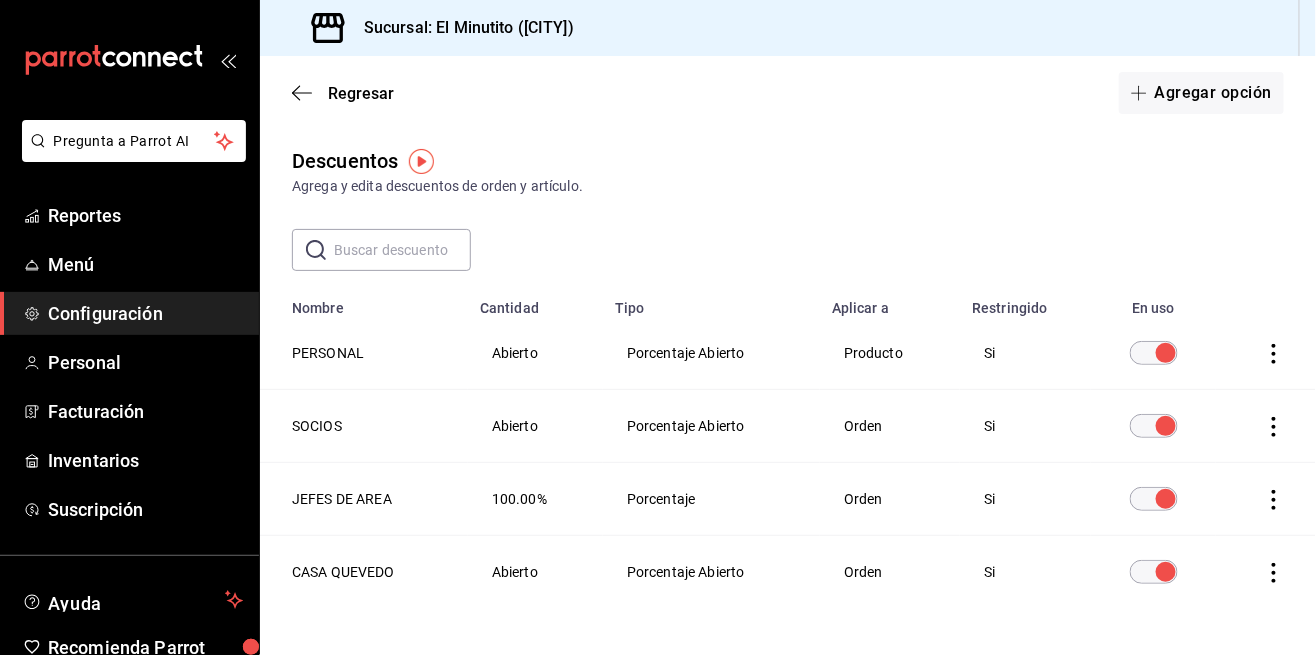 click at bounding box center (1154, 499) 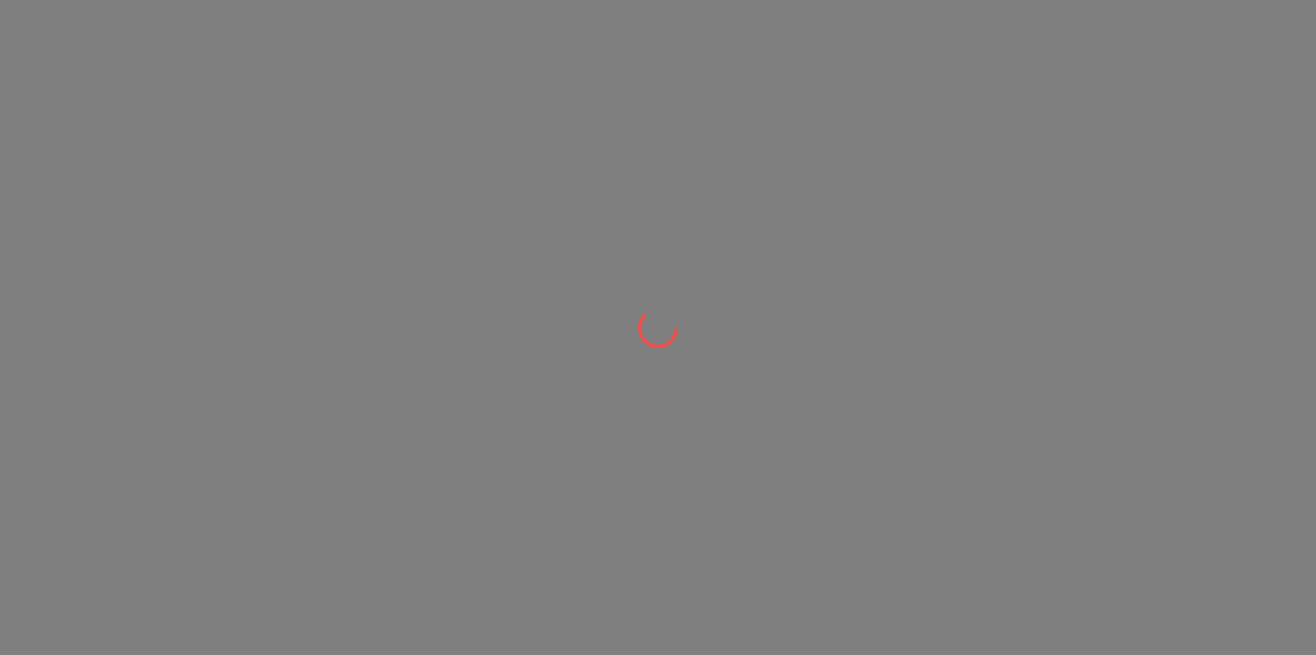 scroll, scrollTop: 0, scrollLeft: 0, axis: both 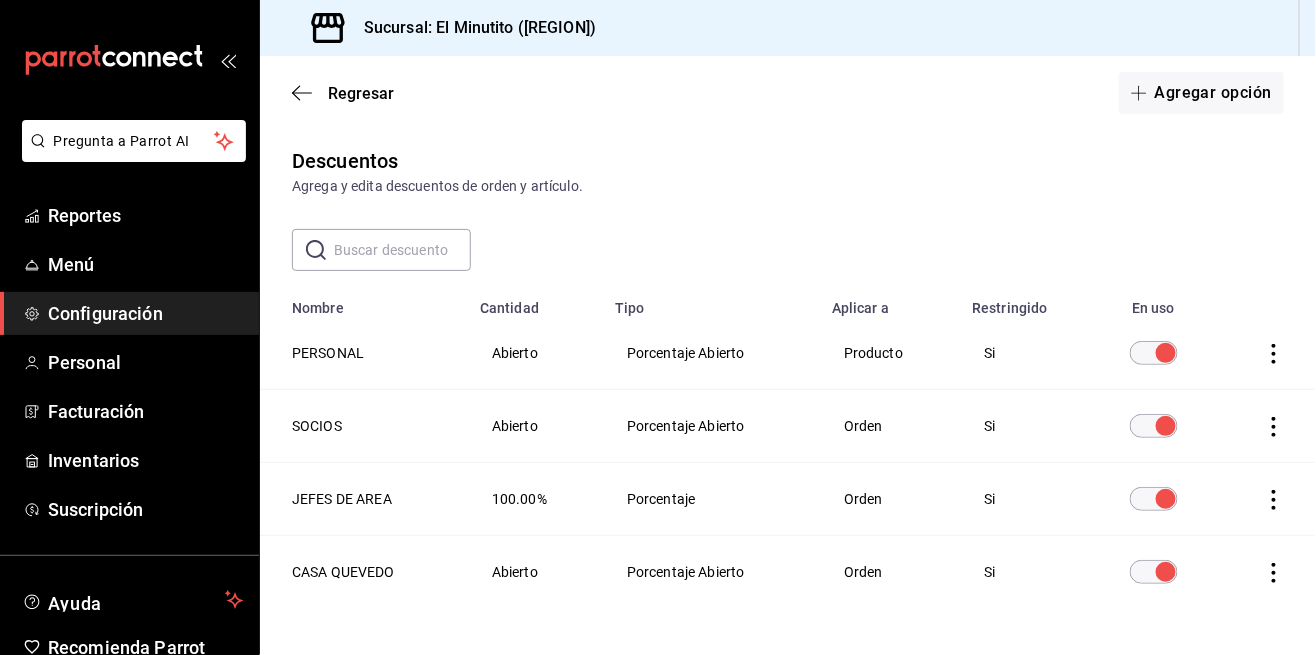 click at bounding box center [1166, 499] 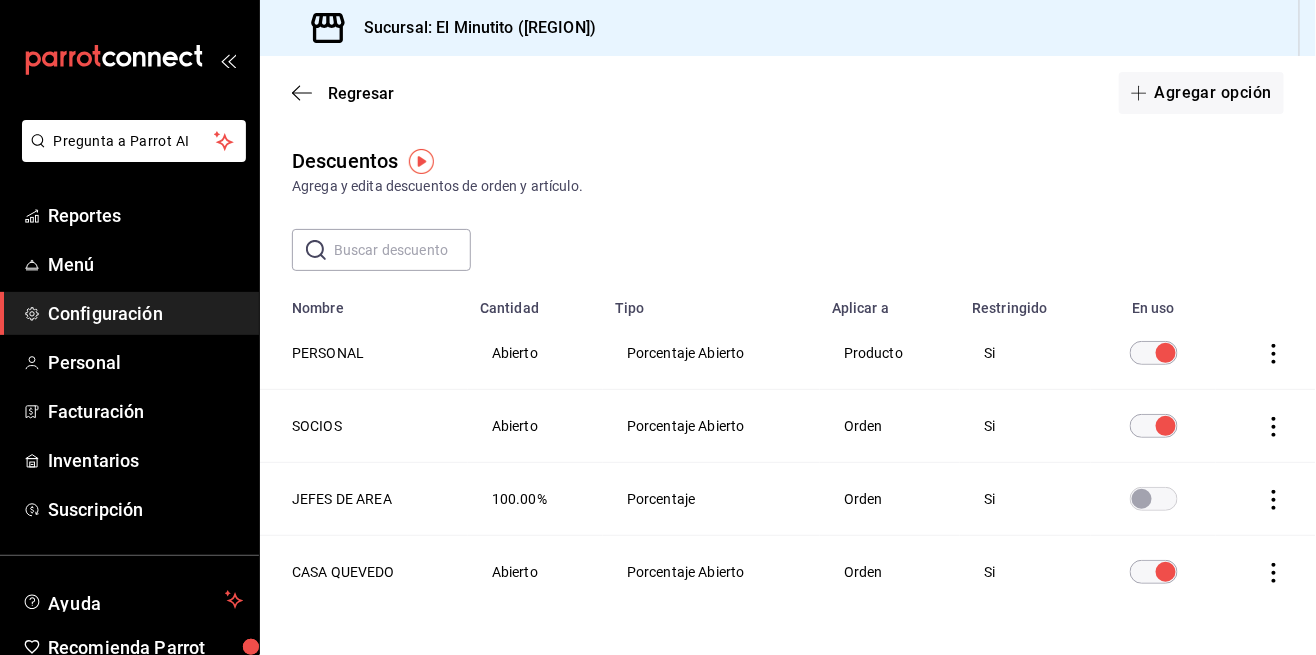 click at bounding box center (421, 161) 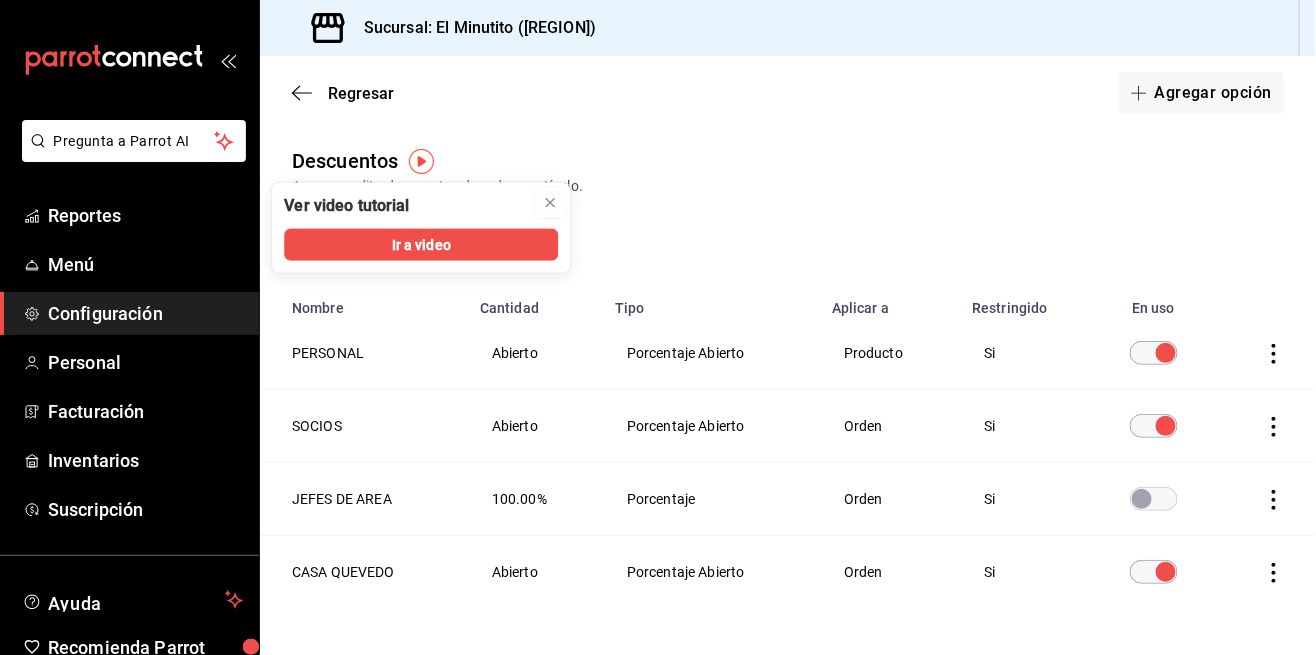 click 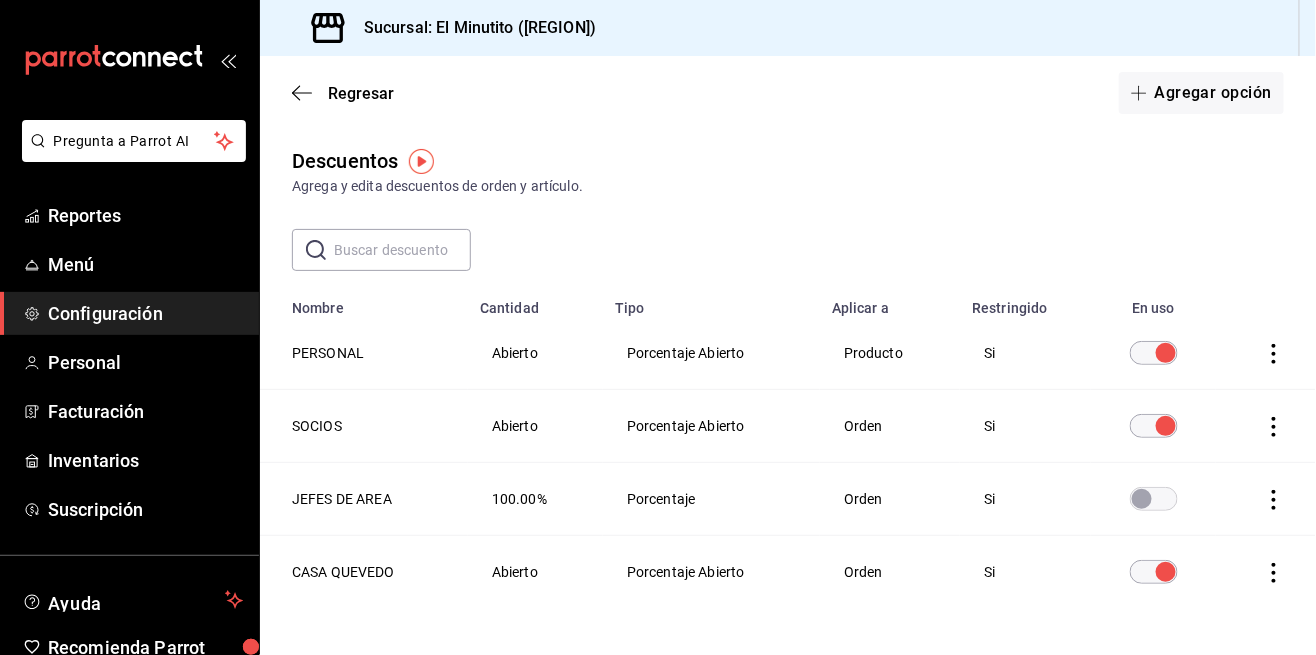click at bounding box center [1142, 499] 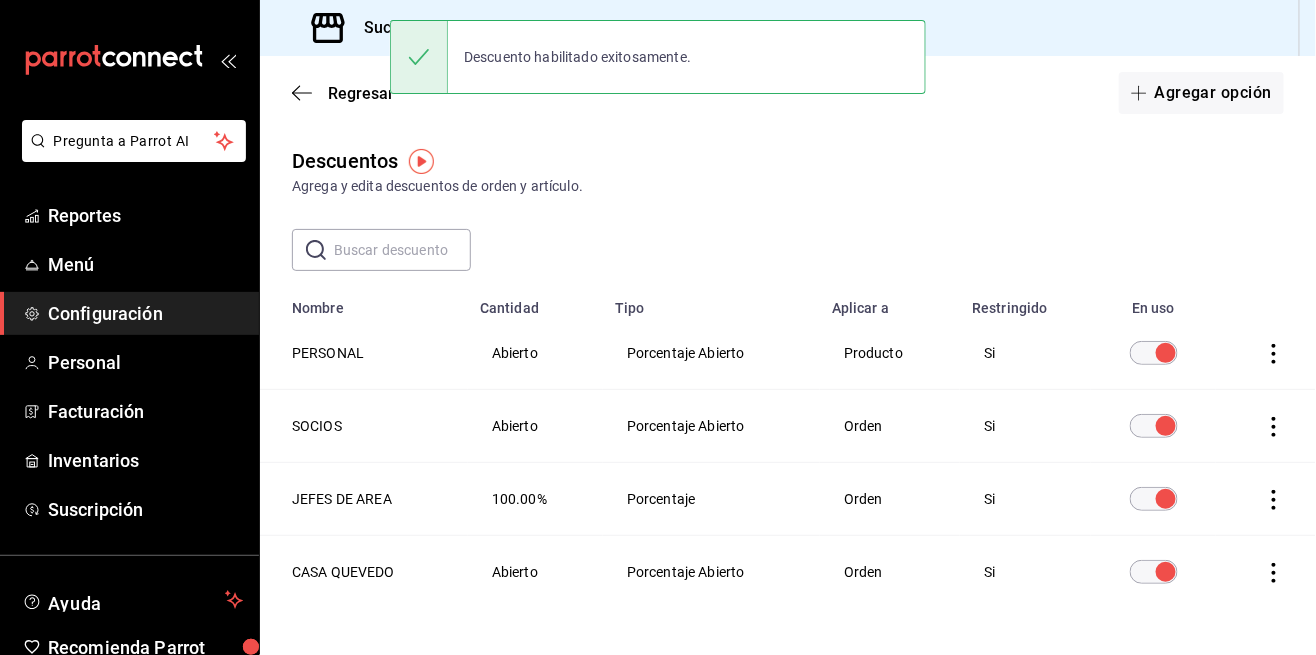 click at bounding box center [1166, 353] 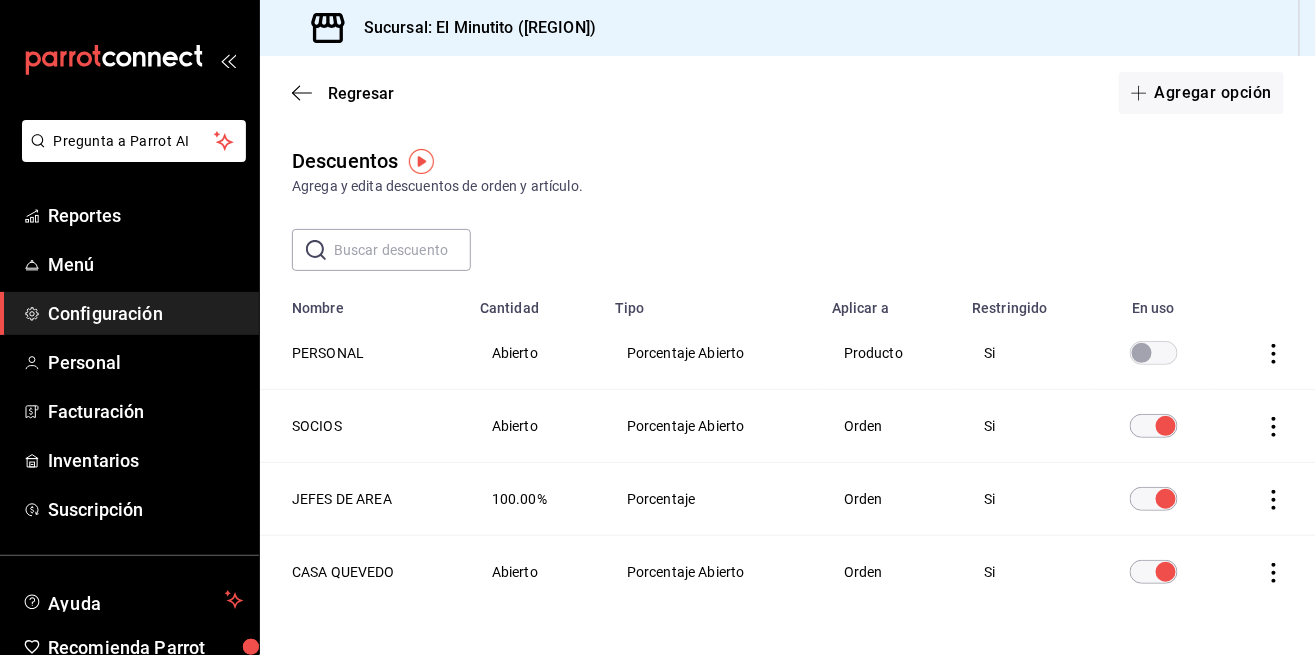 click at bounding box center [1142, 353] 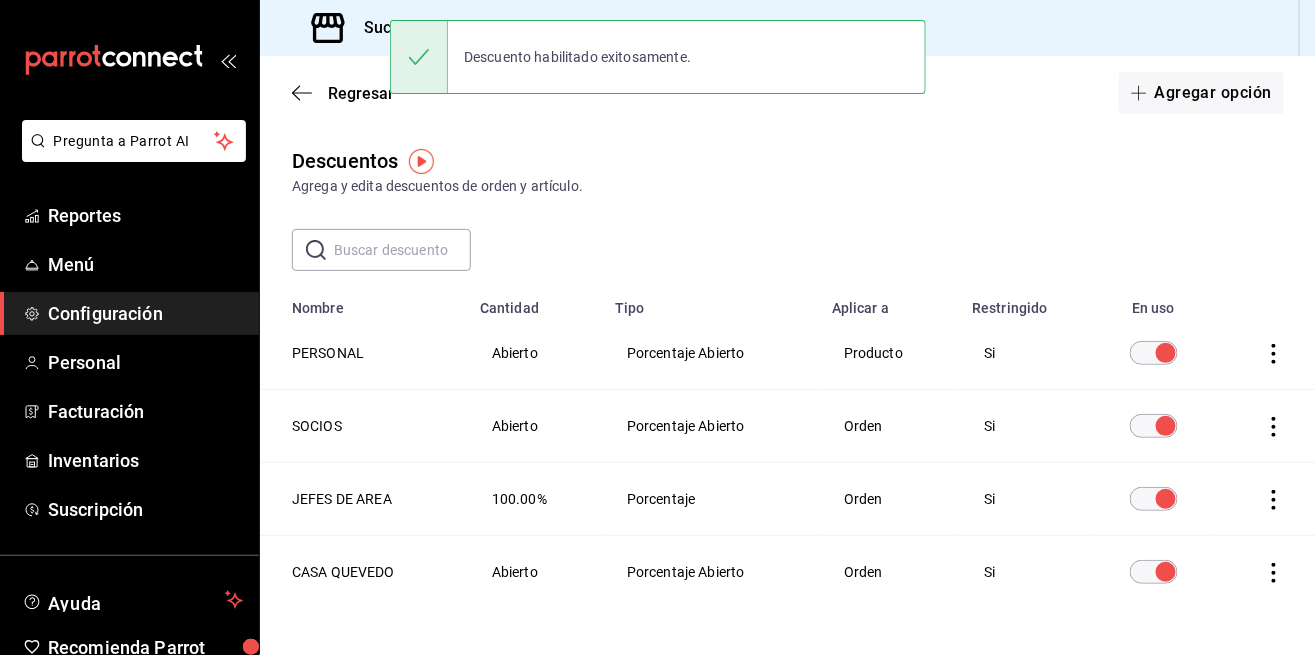 click 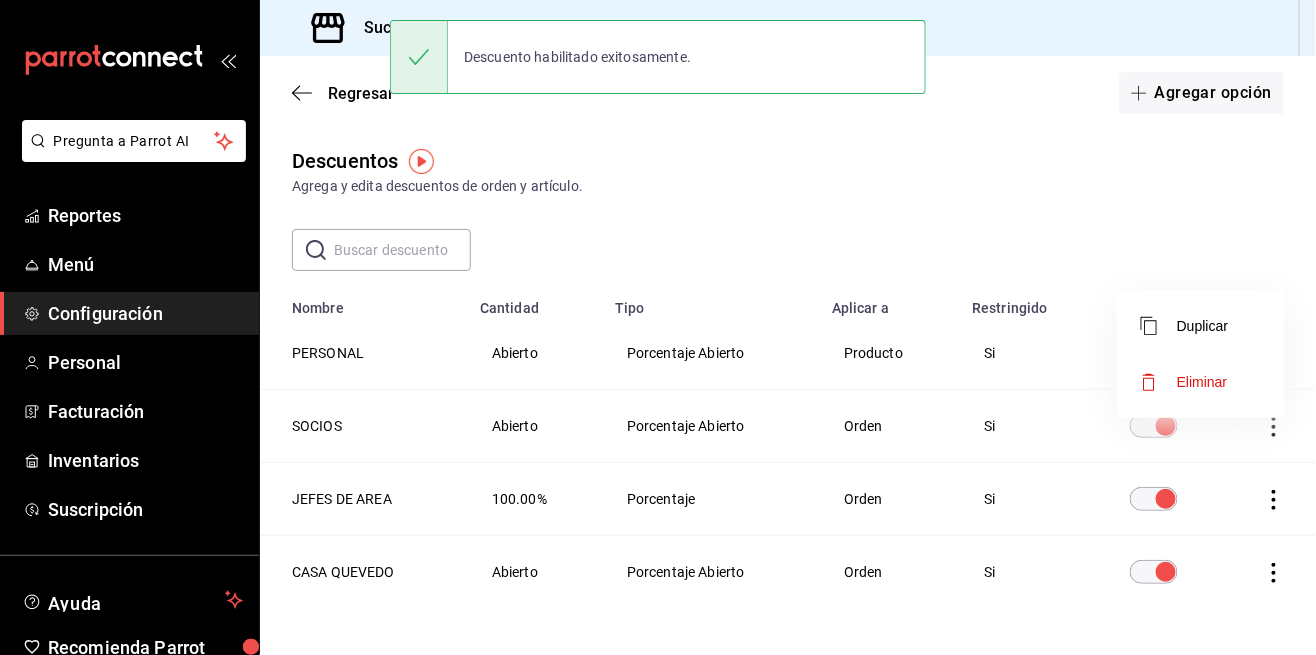click at bounding box center [658, 327] 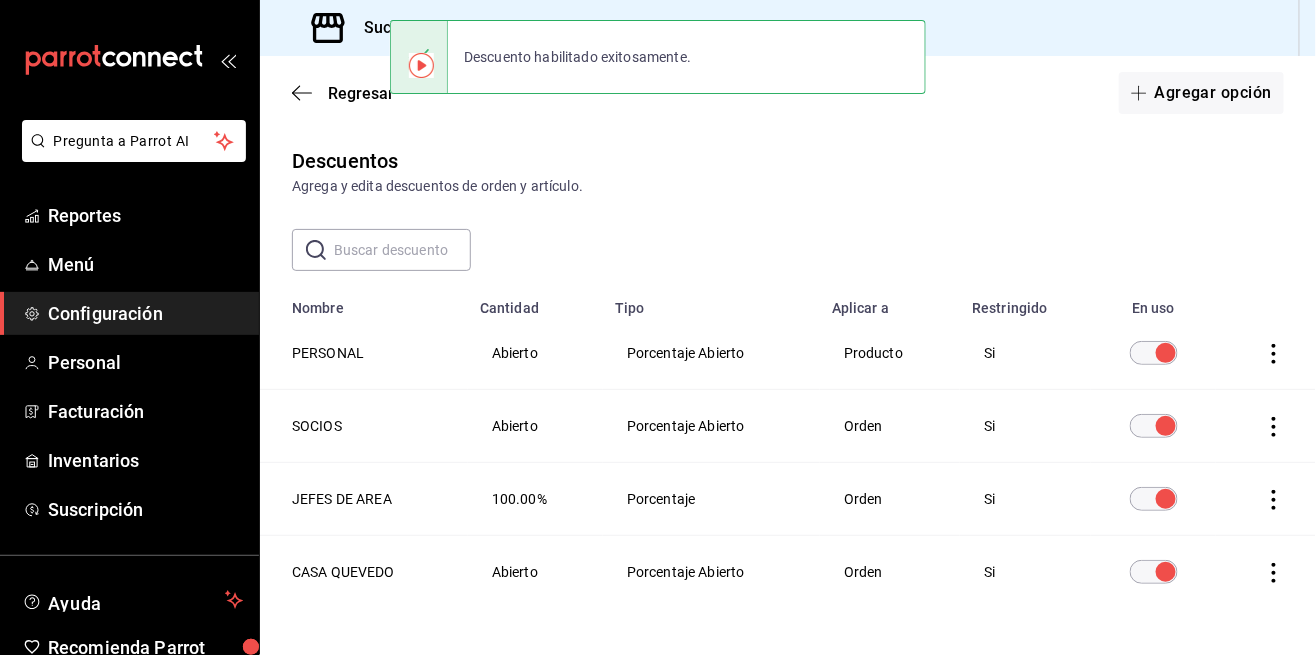 scroll, scrollTop: 0, scrollLeft: 0, axis: both 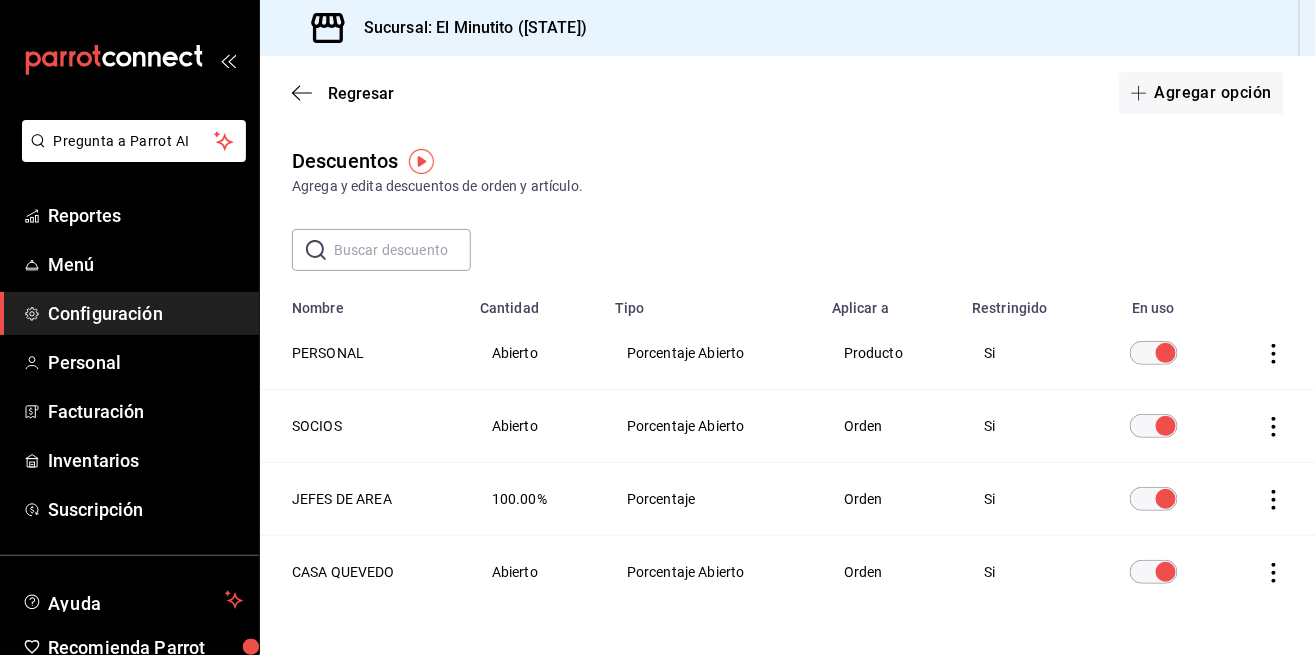 click on "Agregar opción" at bounding box center [1201, 93] 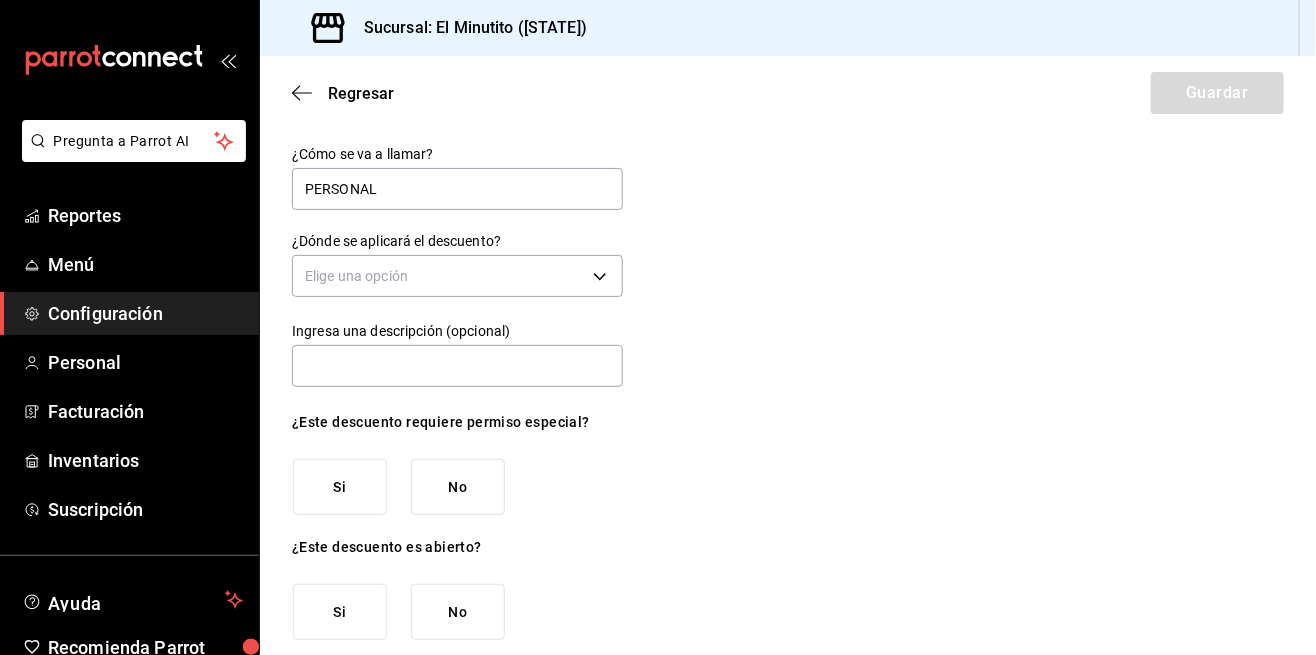type on "PERSONAL" 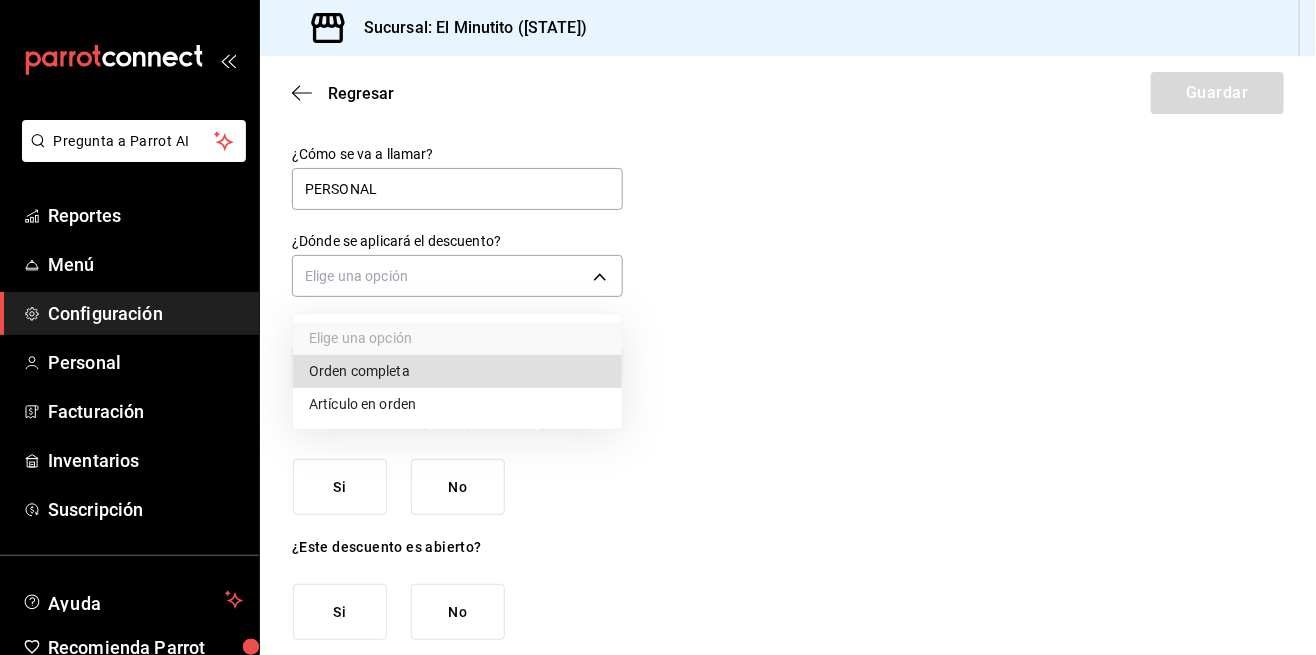 click on "Artículo en orden" at bounding box center [457, 404] 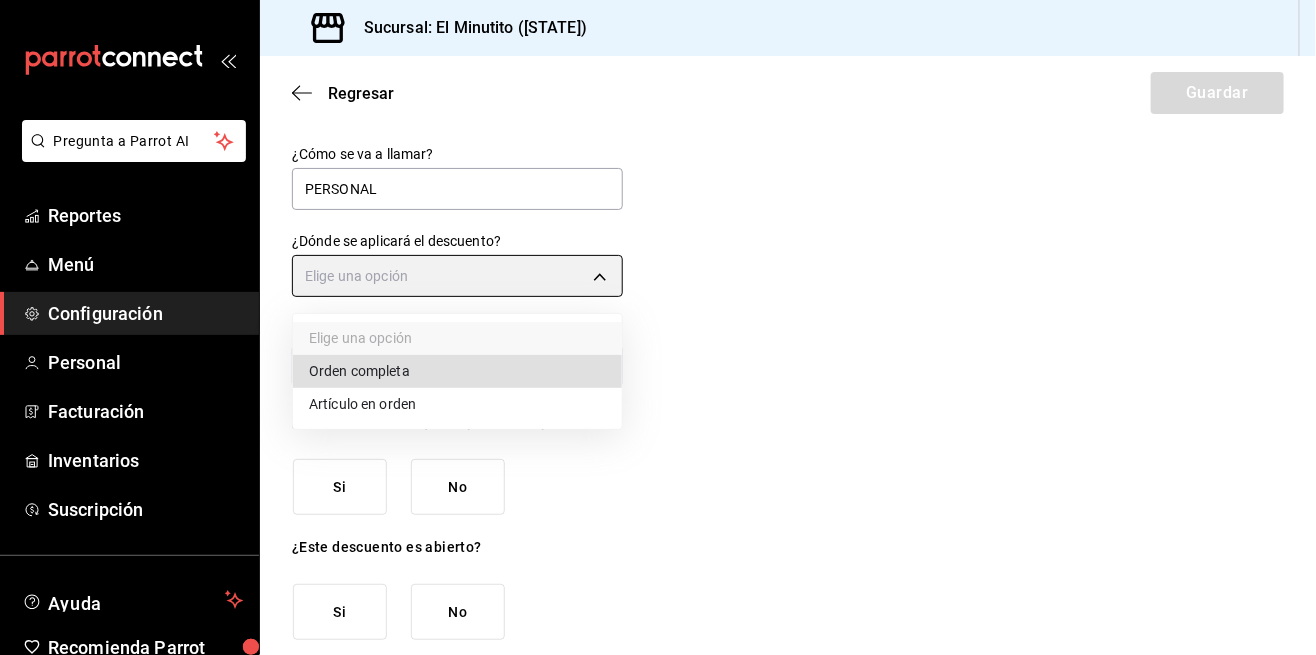 type on "ORDER_ITEM" 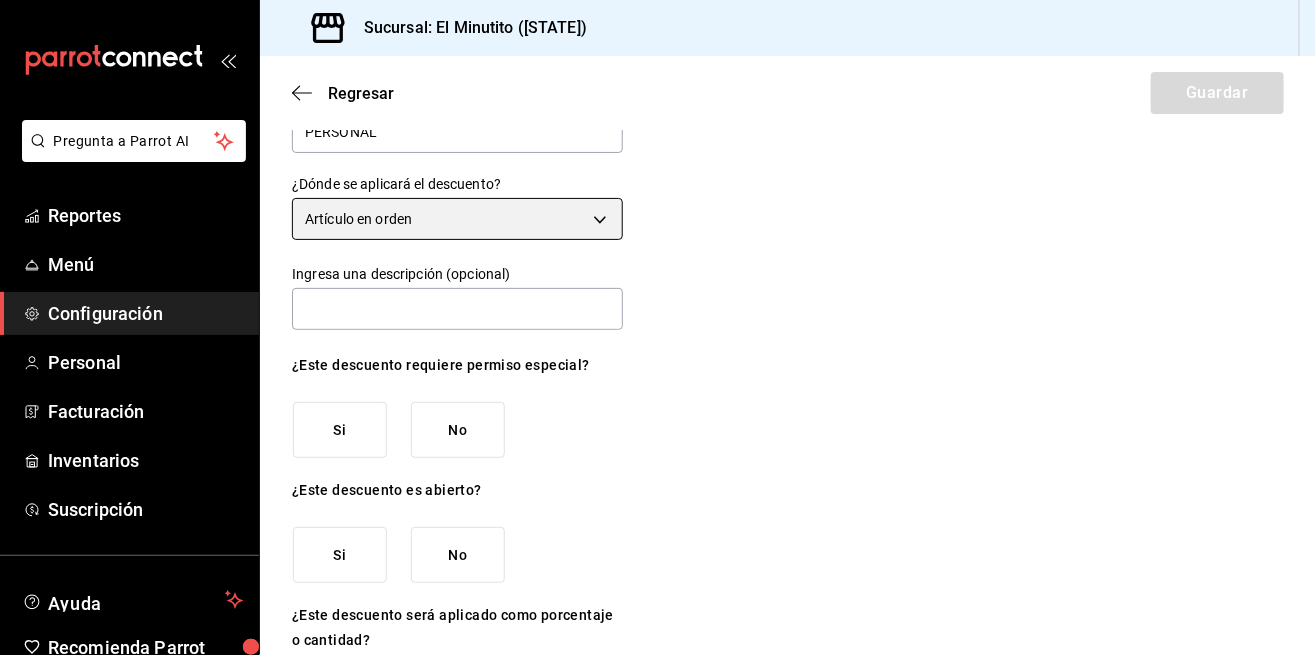 scroll, scrollTop: 68, scrollLeft: 0, axis: vertical 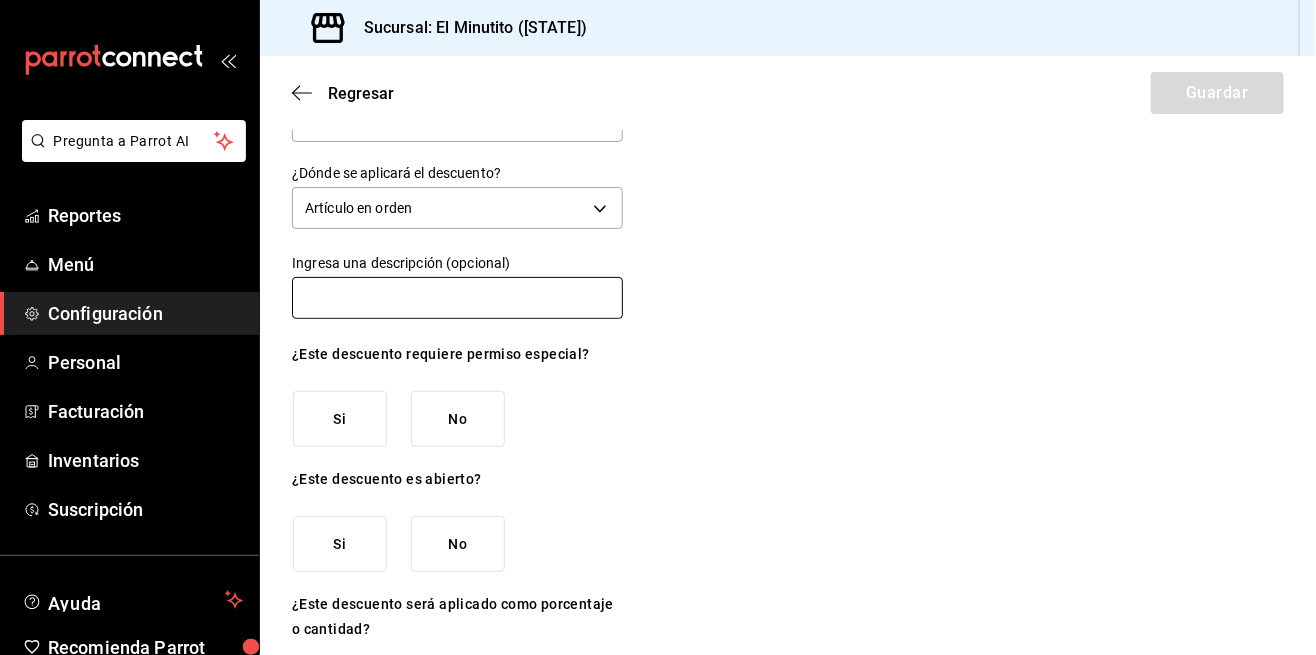click at bounding box center (457, 298) 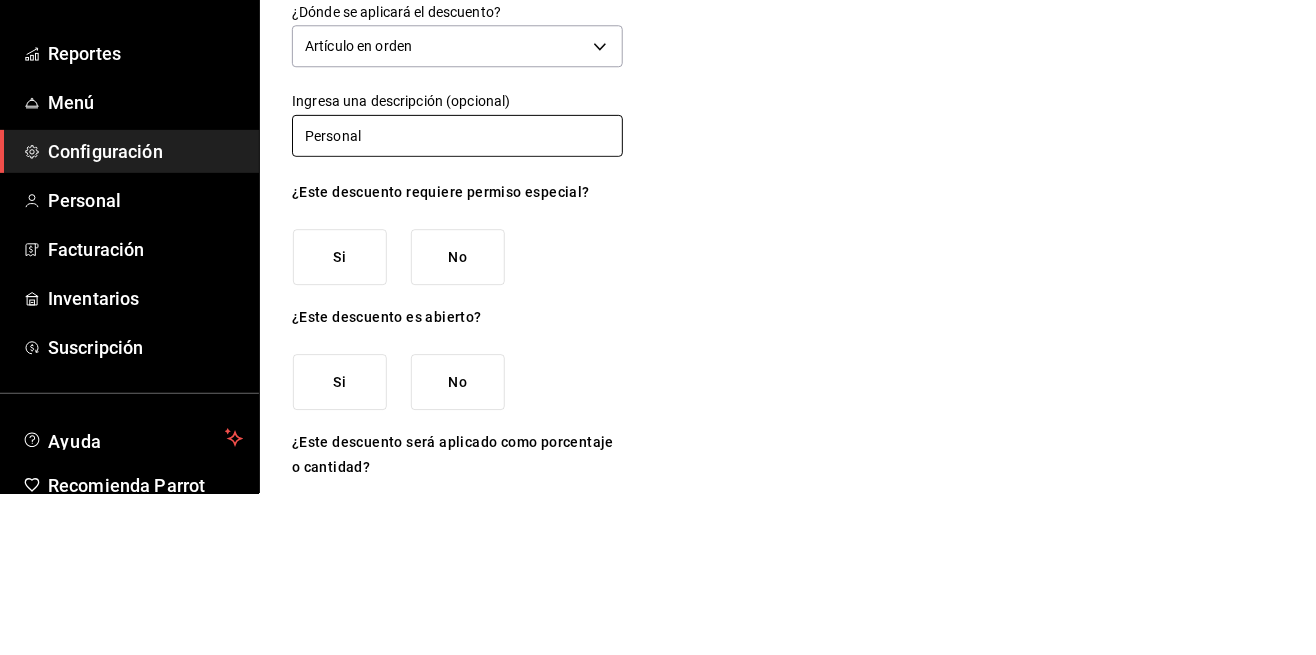 type on "Personal" 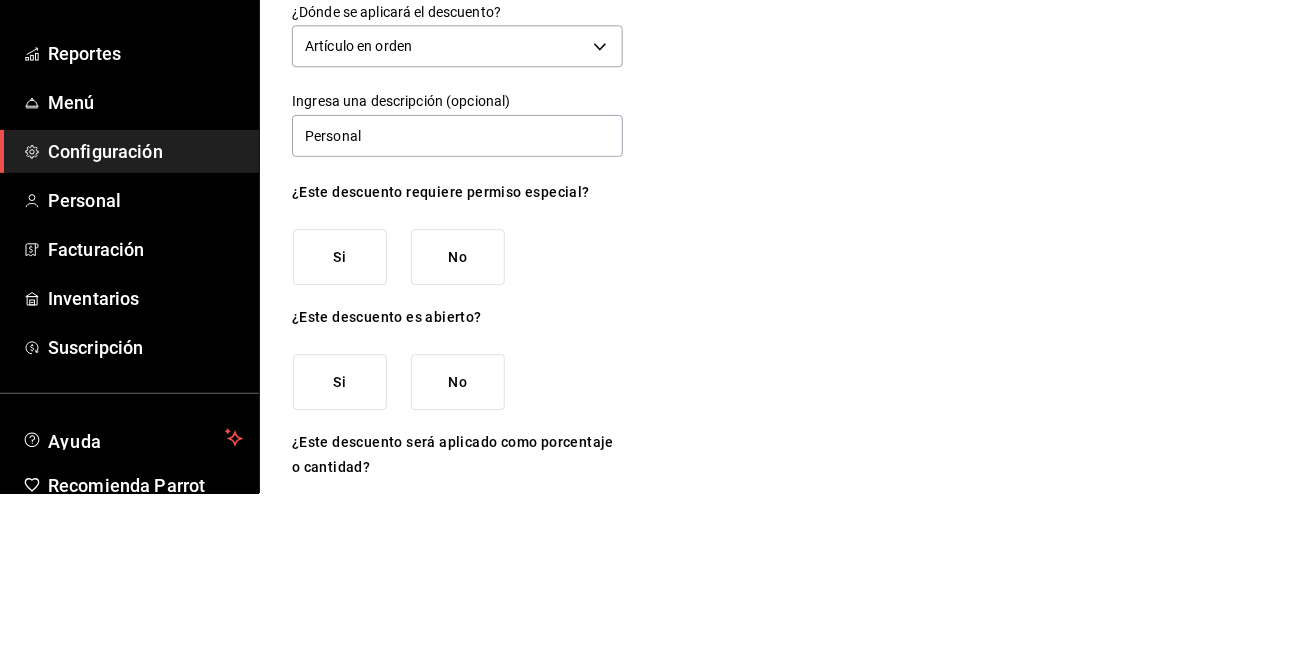 click on "¿Cómo se va a llamar? PERSONAL ¿Dónde se aplicará el descuento? Artículo en orden ORDER_ITEM Ingresa una descripción (opcional) Personal ¿Este descuento requiere permiso especial? Si No ¿Este descuento es abierto? Si No ¿Este descuento será aplicado como porcentaje o cantidad? Porcentaje Cantidad" at bounding box center [788, 400] 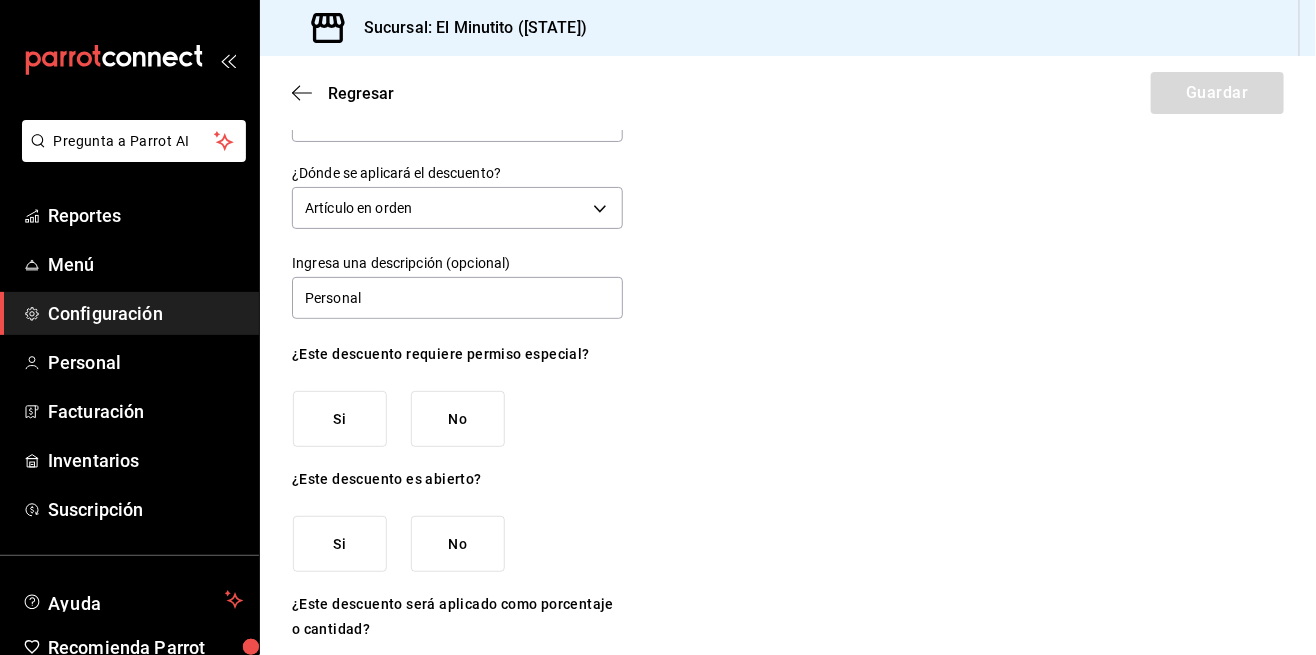 click on "Si" at bounding box center (340, 419) 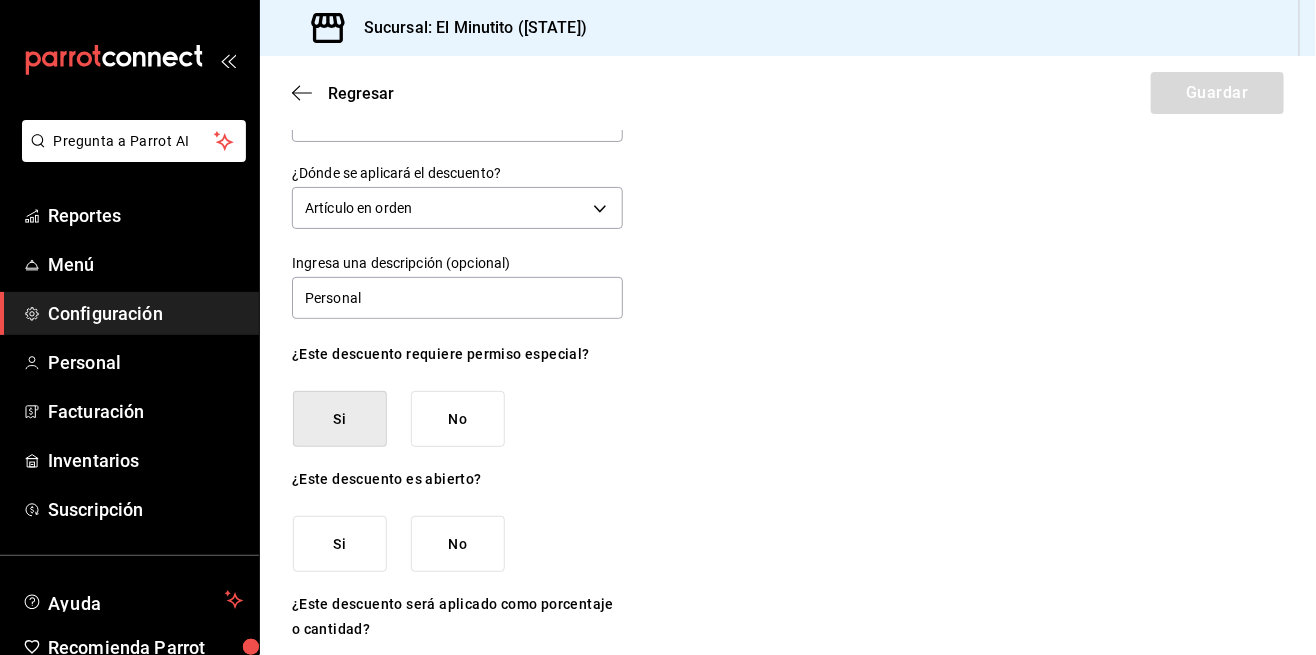 click on "Si" at bounding box center [340, 544] 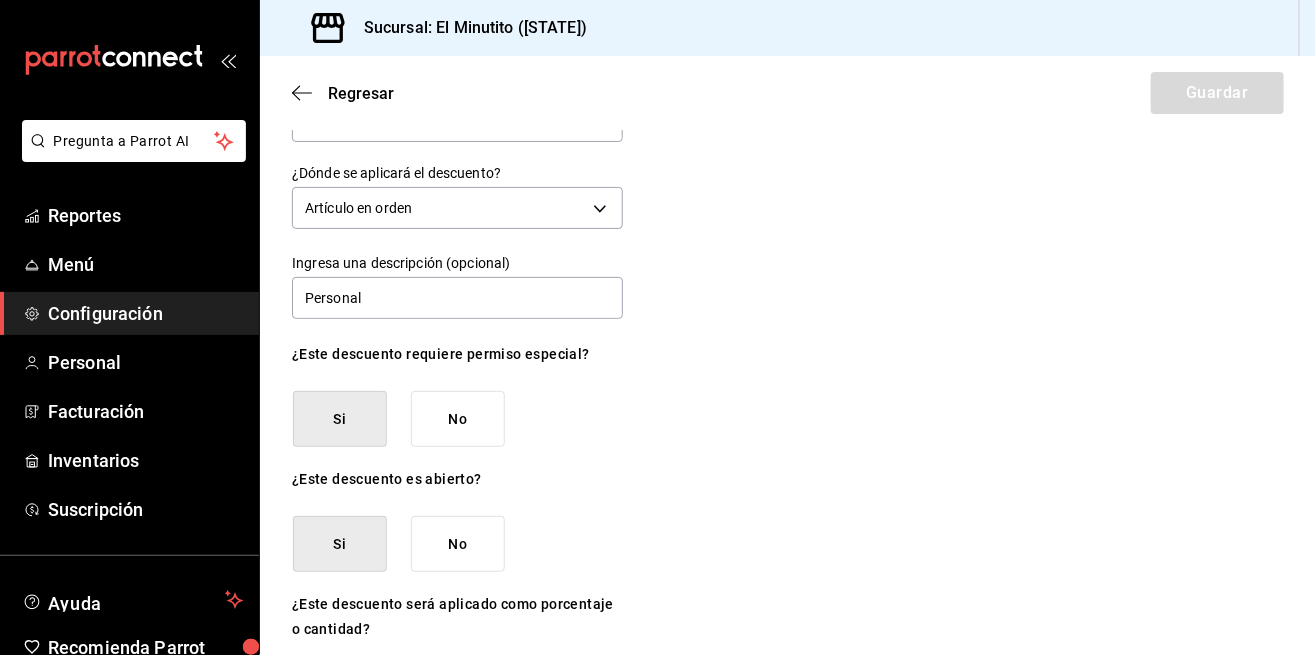 click on "Porcentaje" at bounding box center [340, 693] 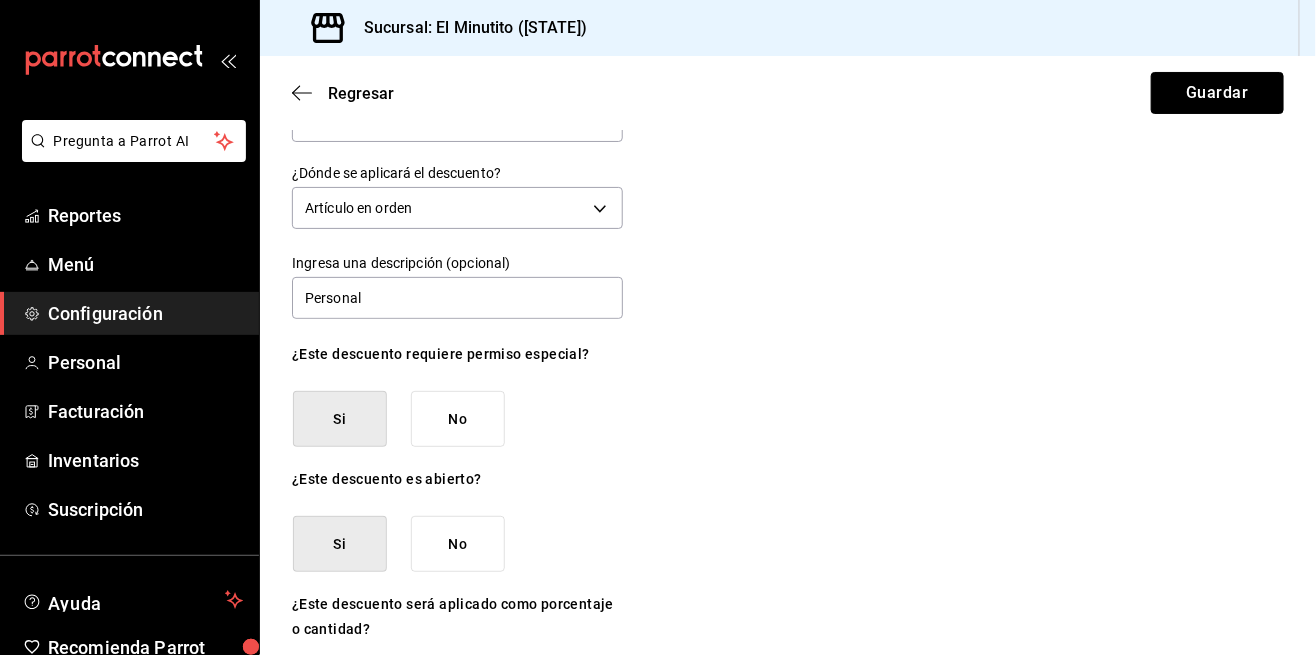 click on "Guardar" at bounding box center (1217, 93) 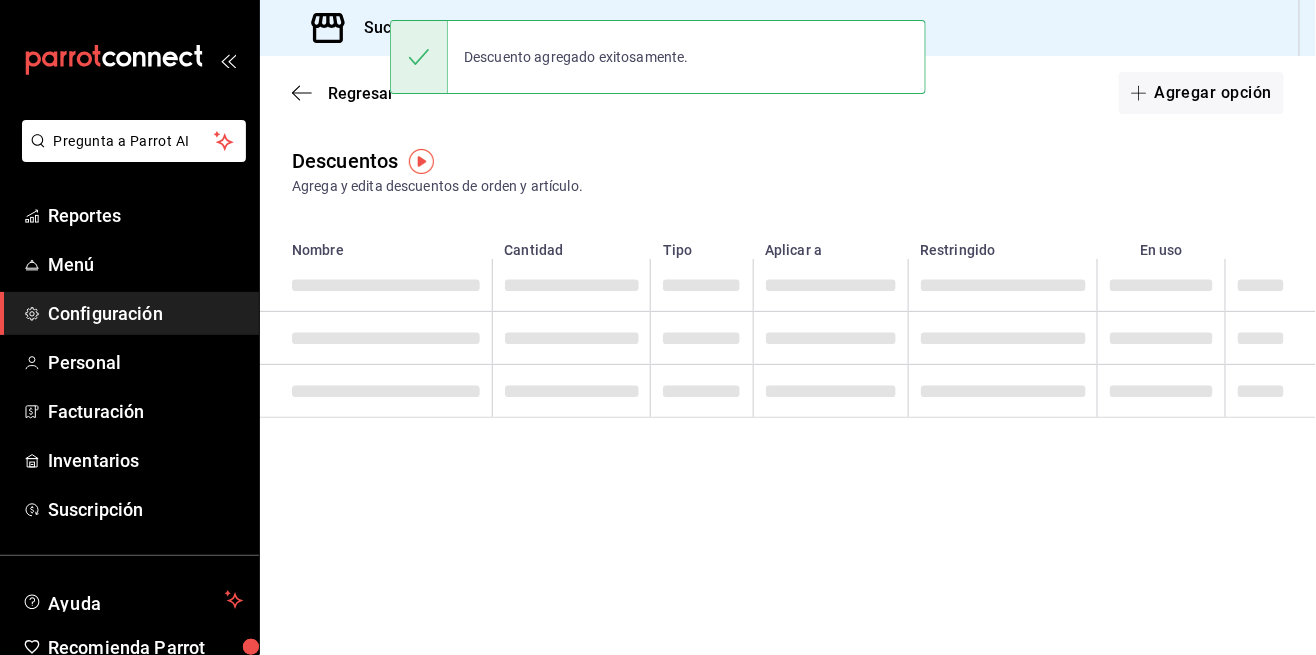 scroll, scrollTop: 0, scrollLeft: 0, axis: both 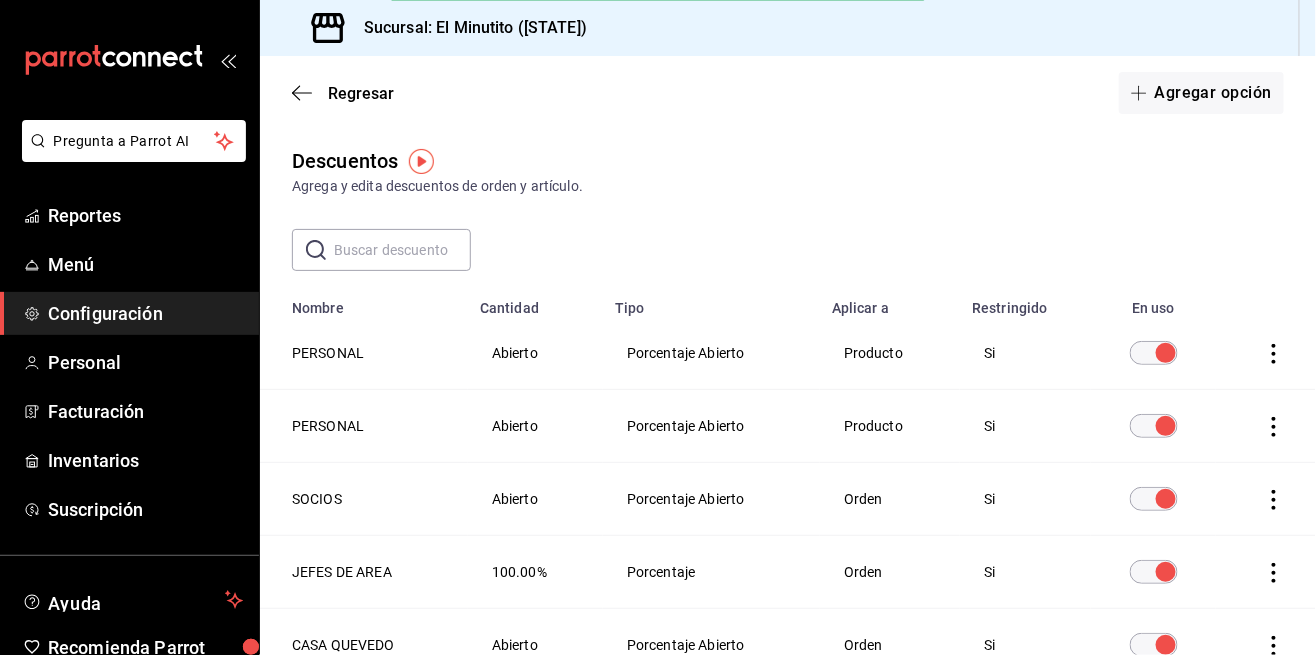 click 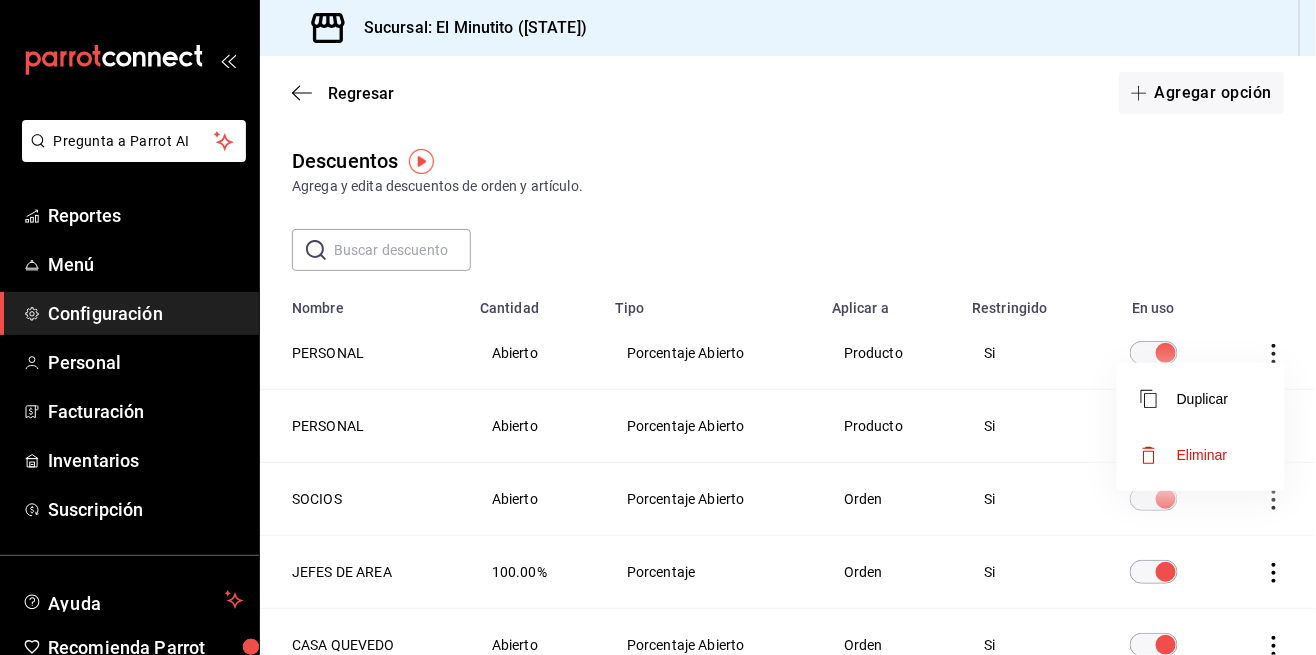 click at bounding box center (658, 327) 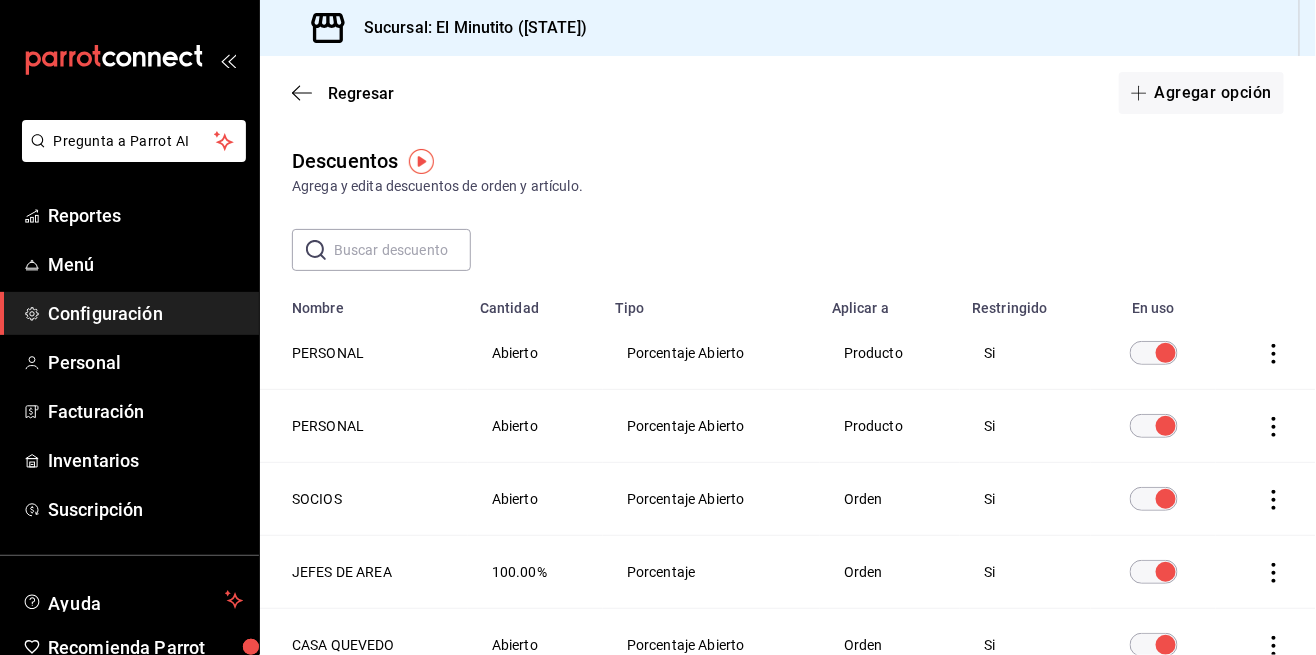 click at bounding box center (1266, 426) 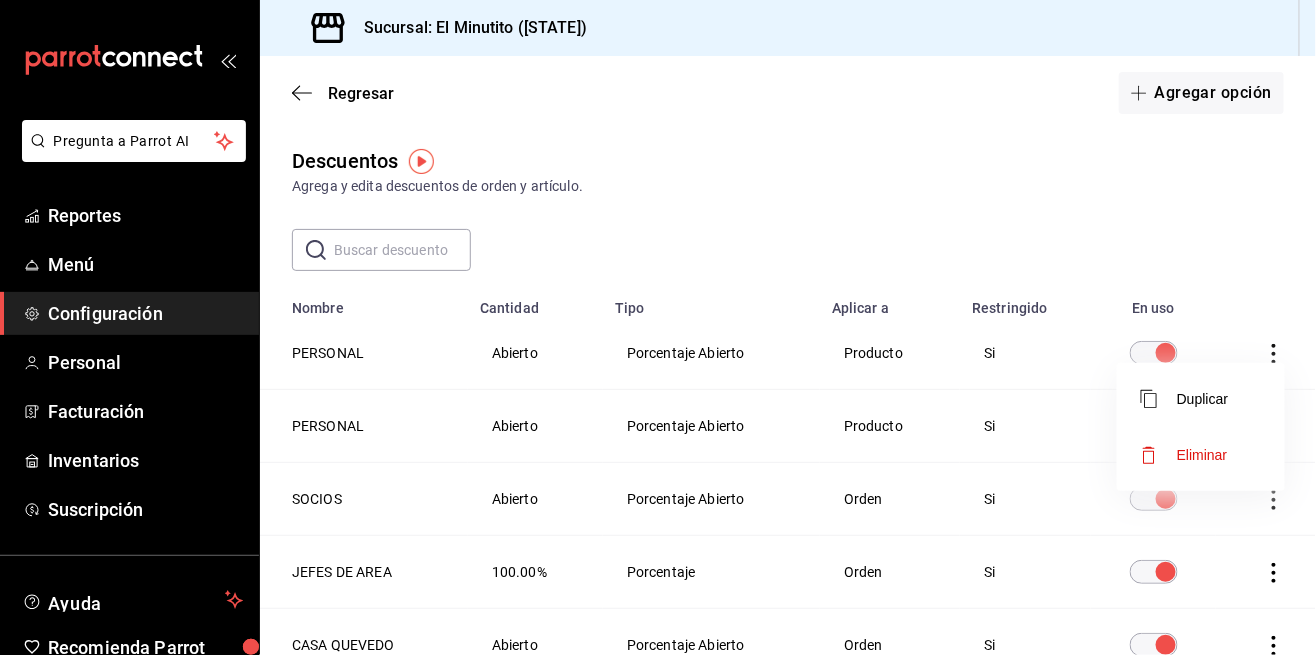 click on "Eliminar" at bounding box center [1184, 455] 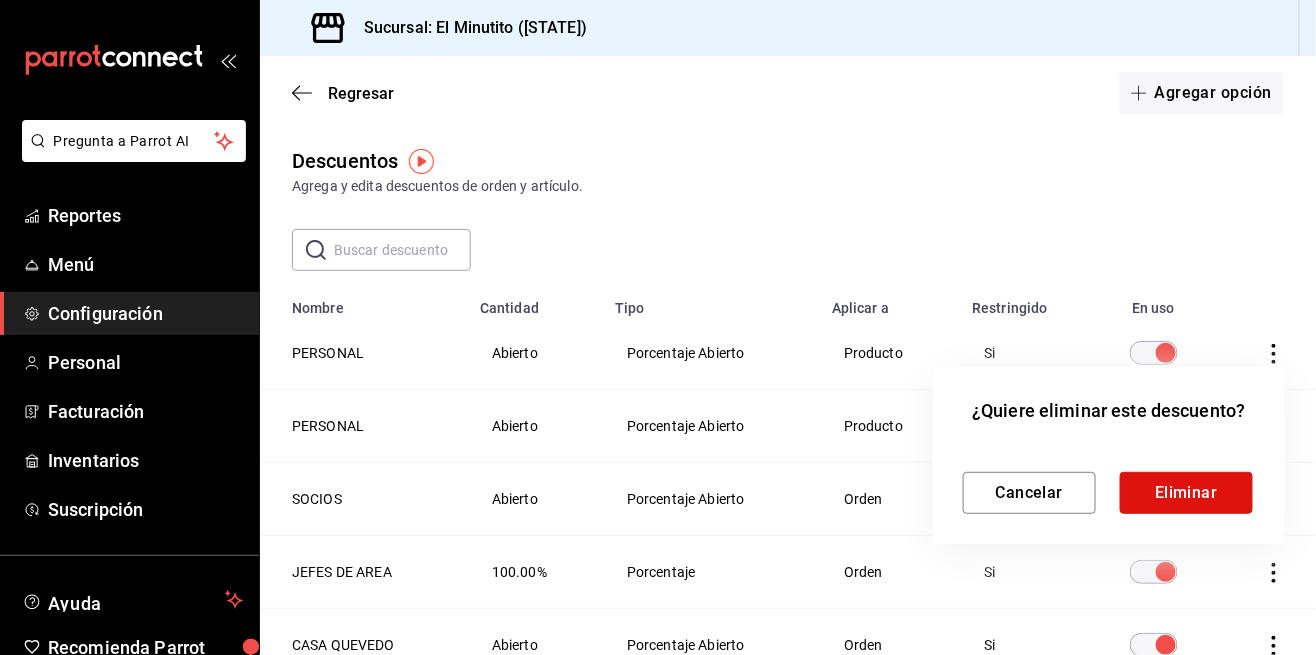 click on "Eliminar" at bounding box center [1186, 493] 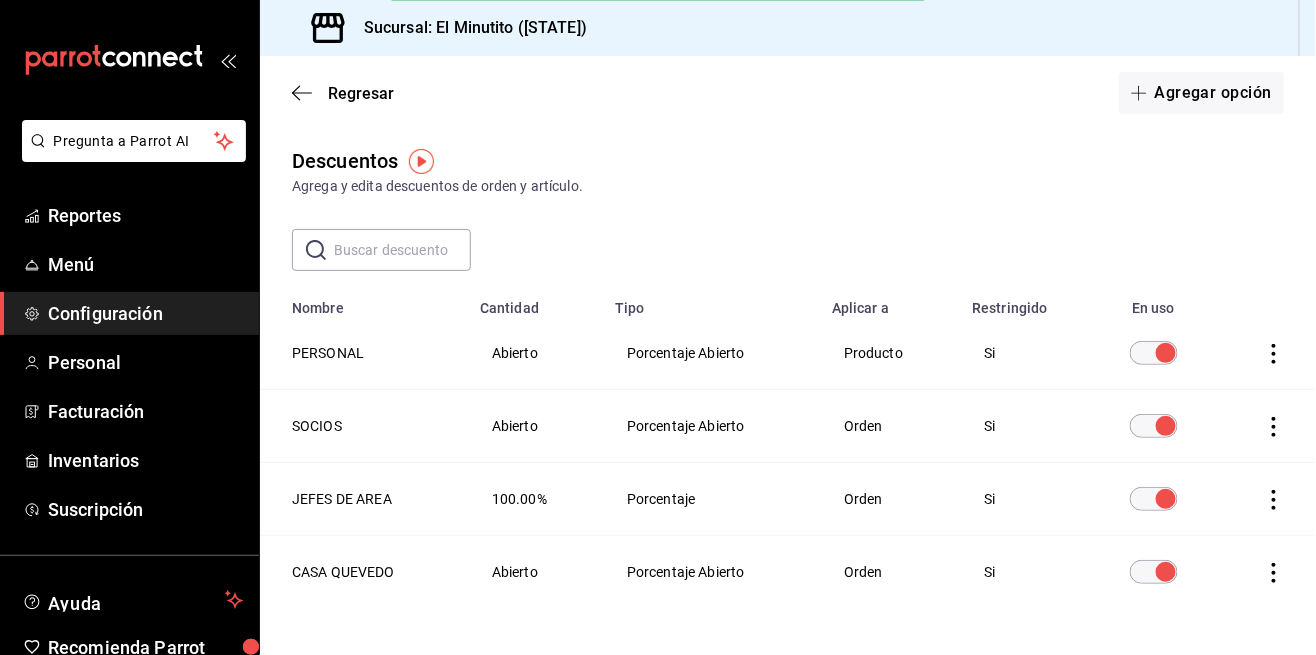 click on "Reportes" at bounding box center (145, 215) 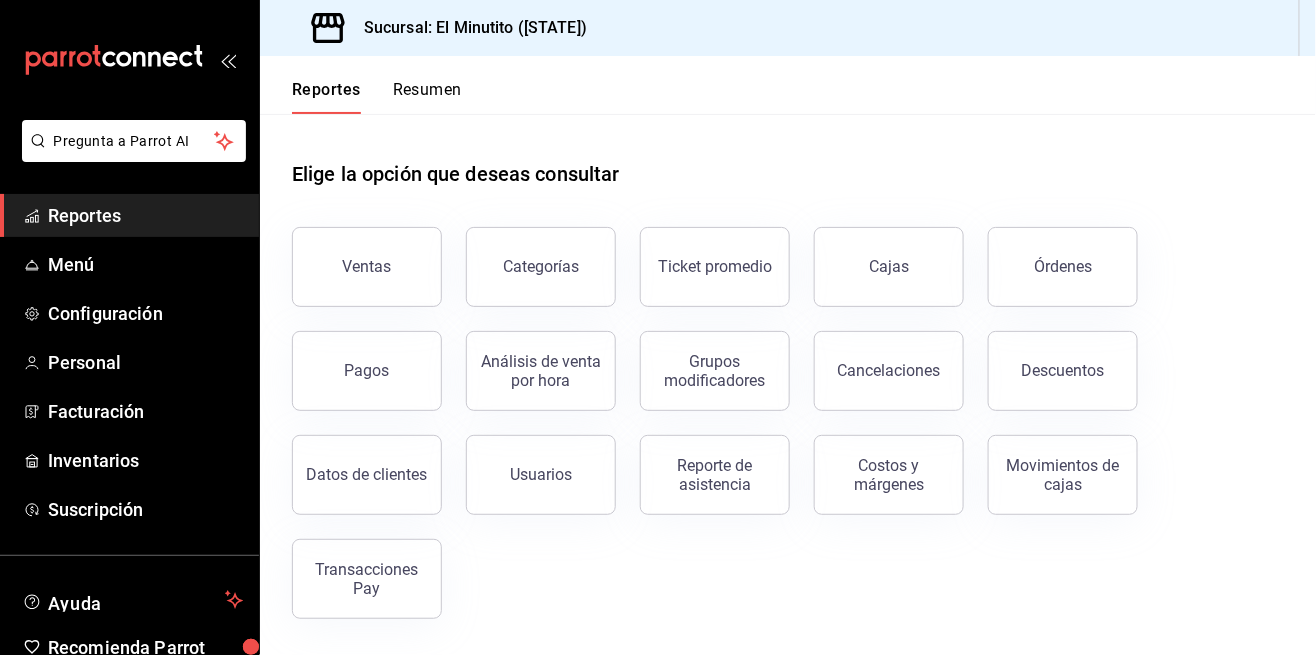 click on "Configuración" at bounding box center (145, 313) 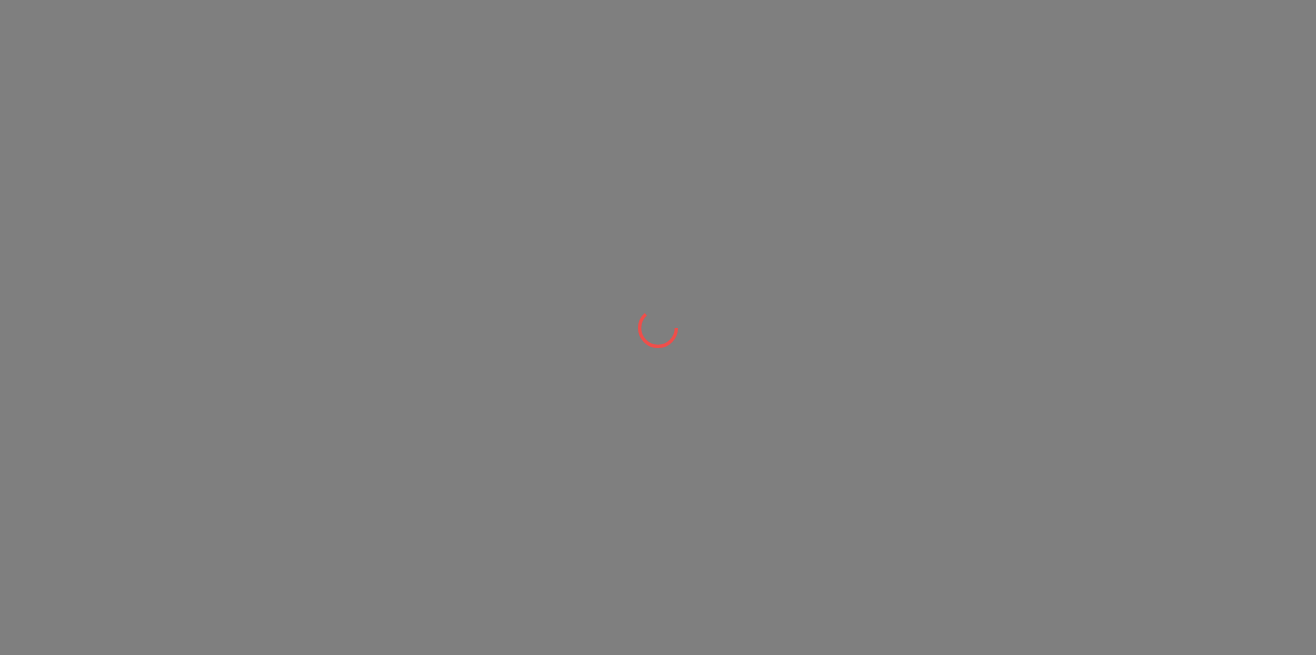 scroll, scrollTop: 0, scrollLeft: 0, axis: both 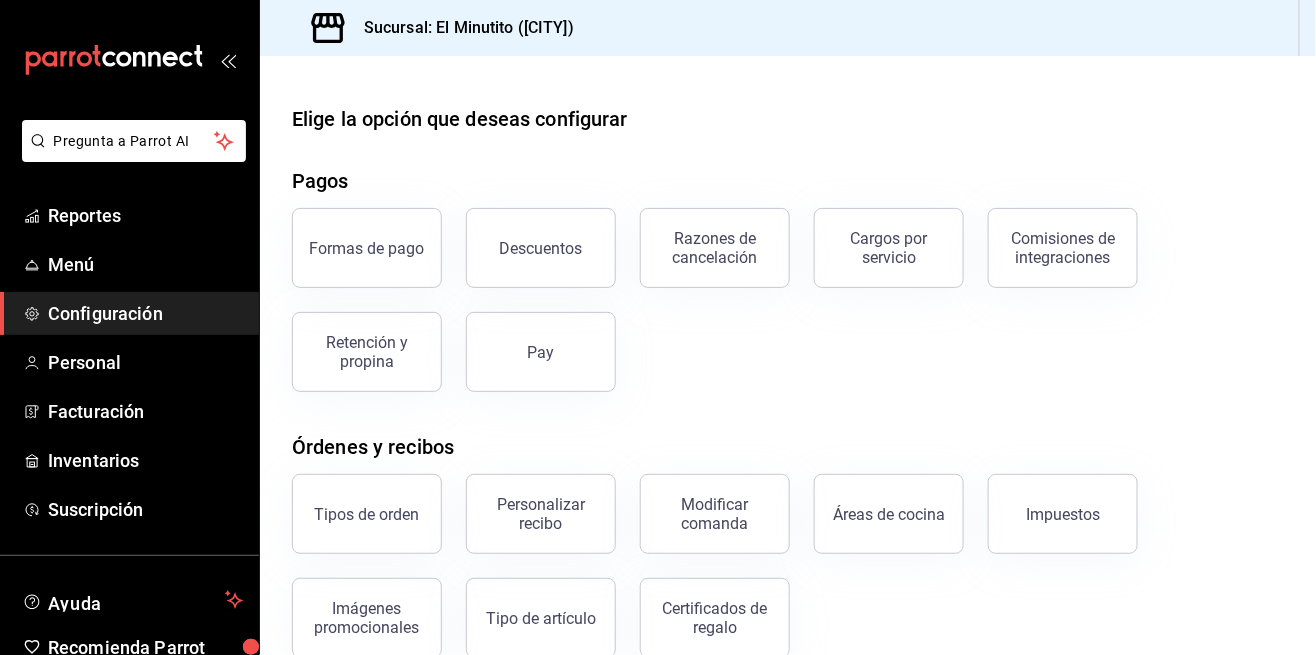 click on "Menú" at bounding box center [145, 264] 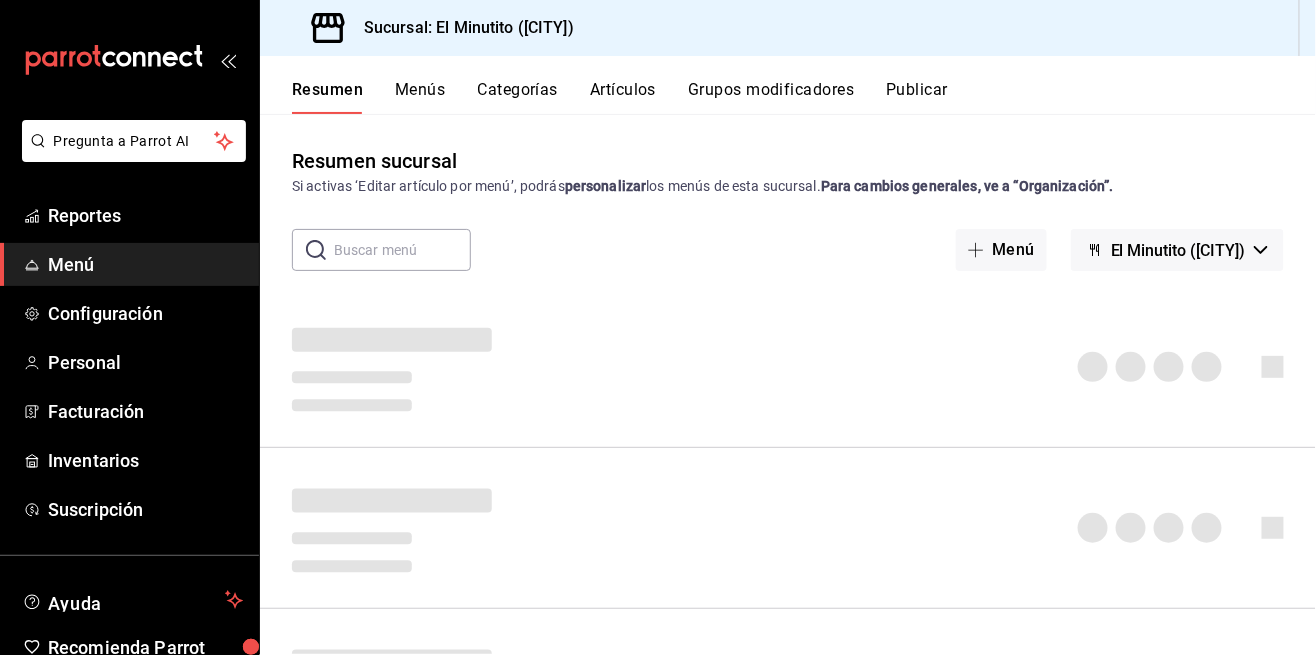 click on "Configuración" at bounding box center [145, 313] 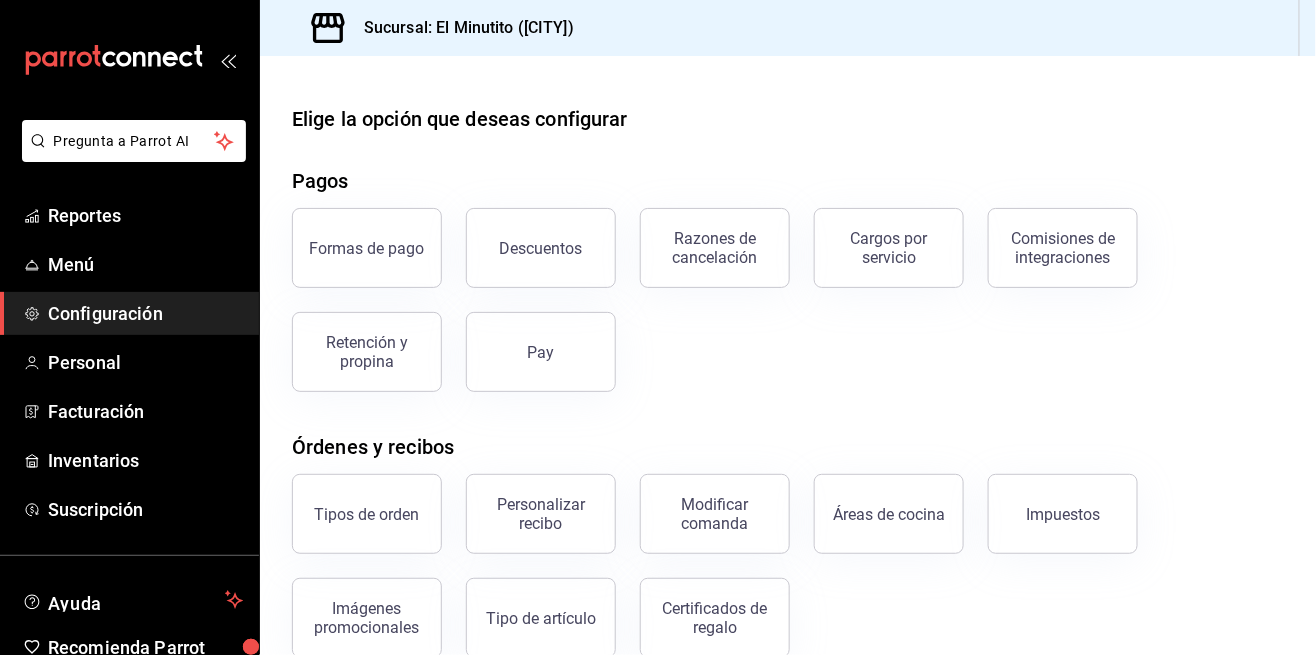 click on "Personal" at bounding box center [145, 362] 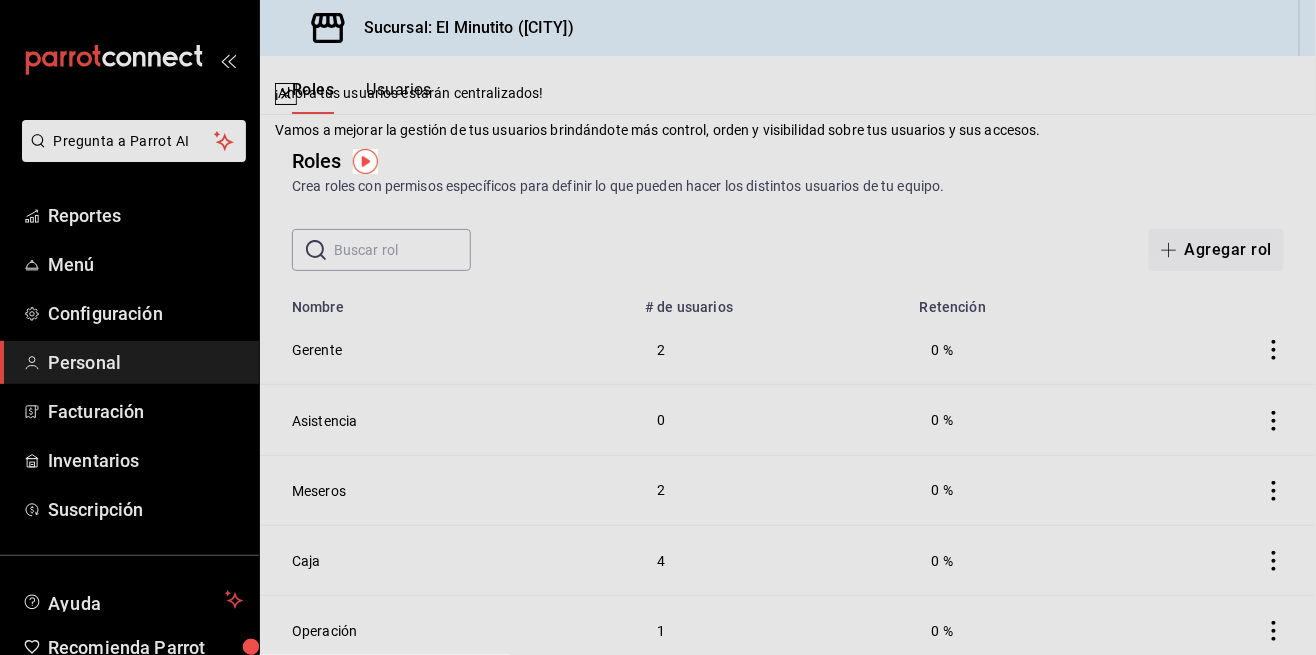 click on "Roles Crea roles con permisos específicos para definir lo que pueden hacer los distintos usuarios de tu equipo." at bounding box center (788, 171) 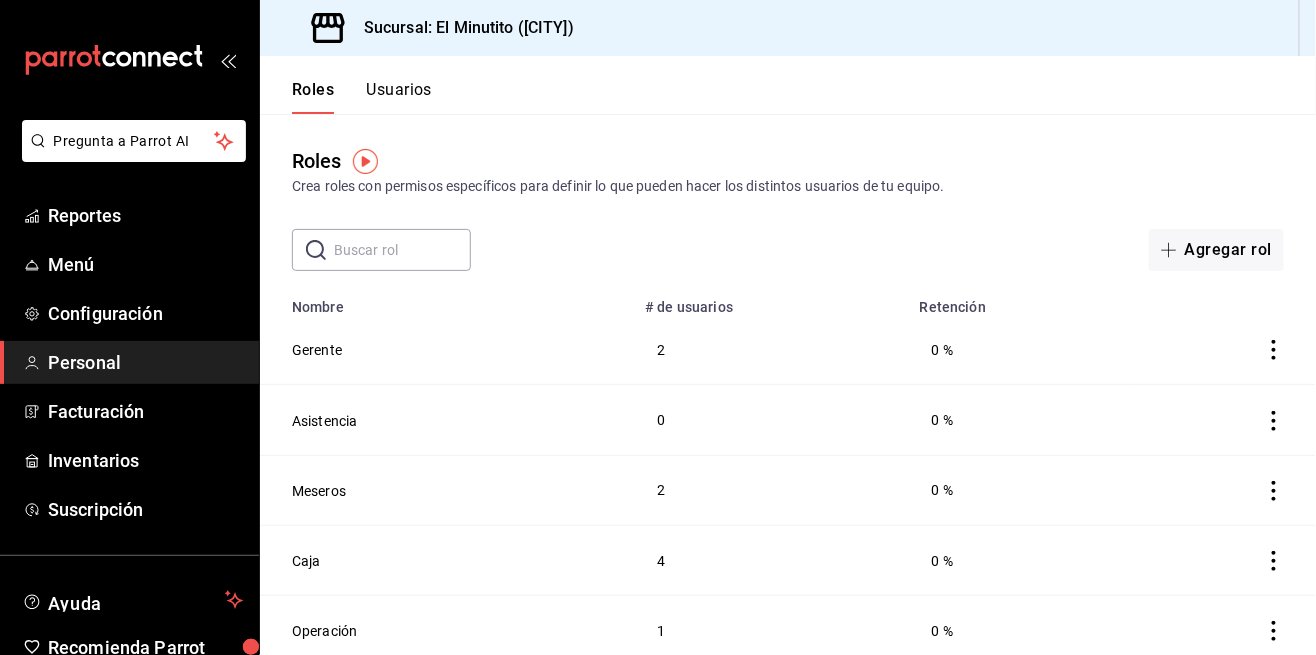 click on "Configuración" at bounding box center [145, 313] 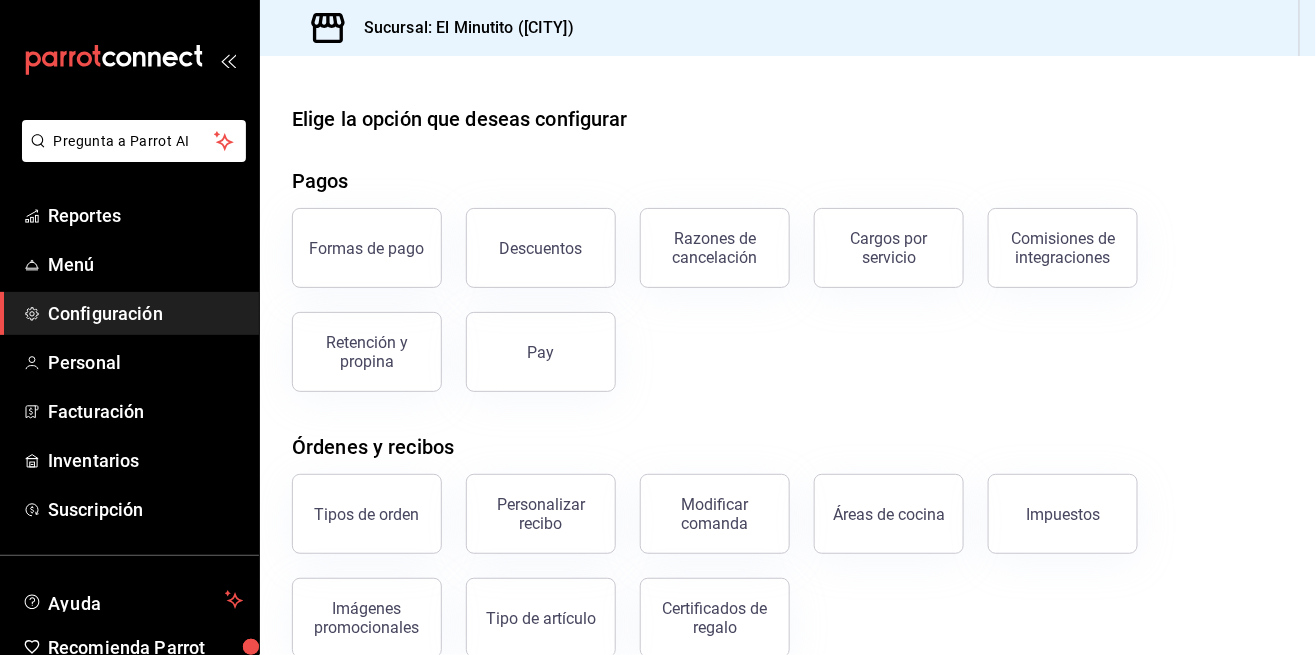 click on "Descuentos" at bounding box center (541, 248) 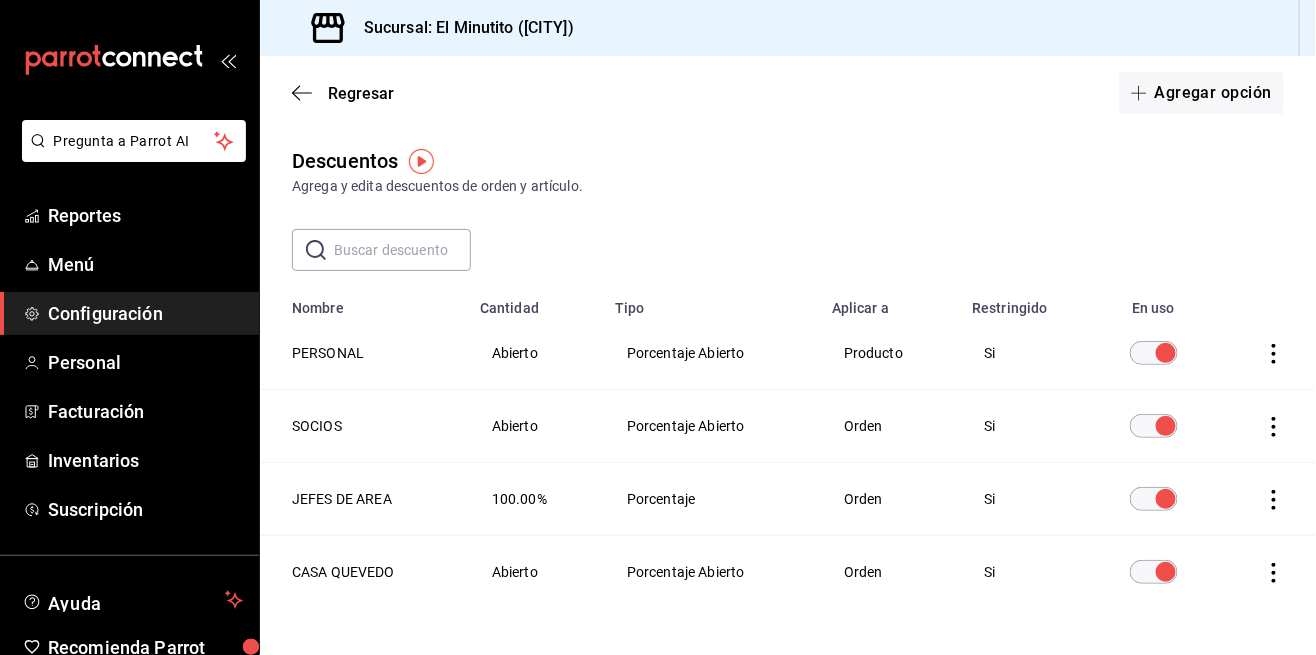 click at bounding box center (1154, 353) 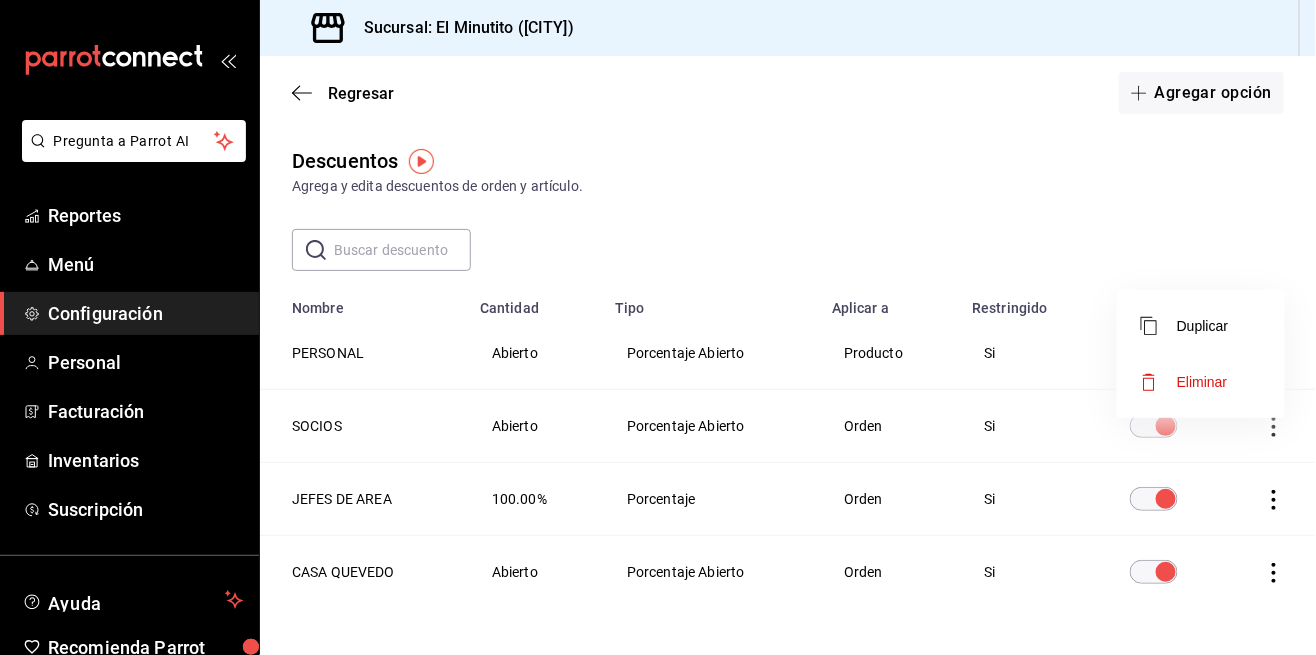 click at bounding box center (658, 327) 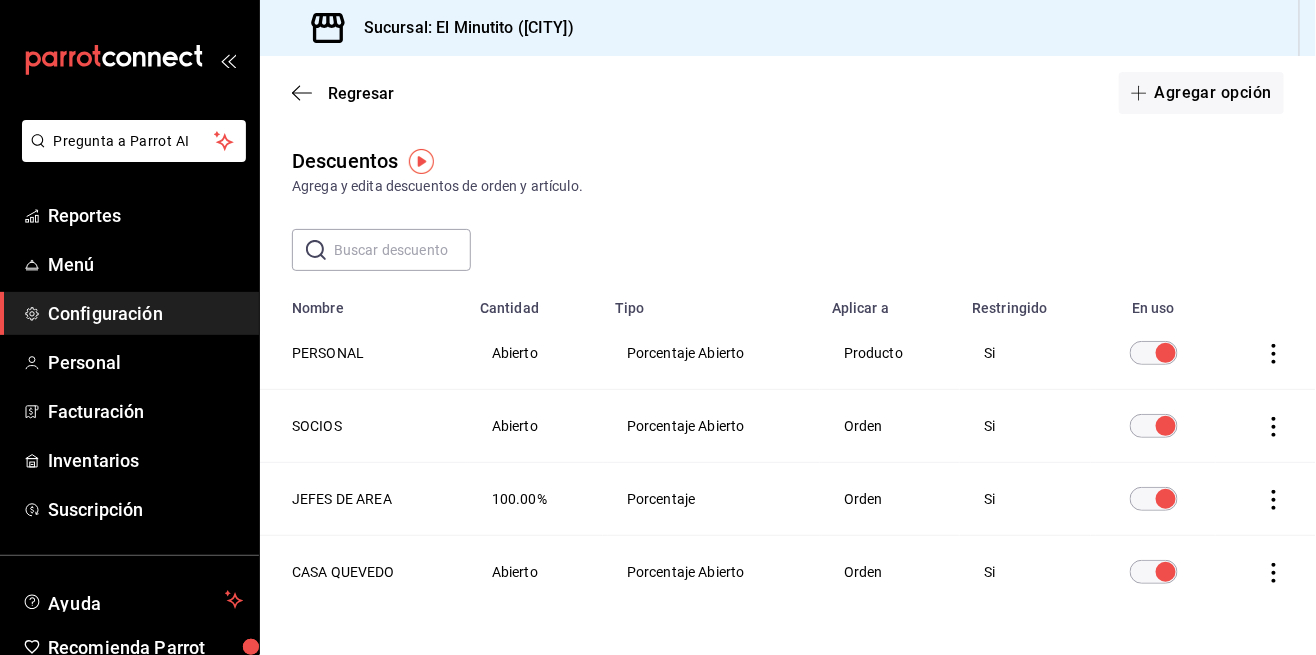 click 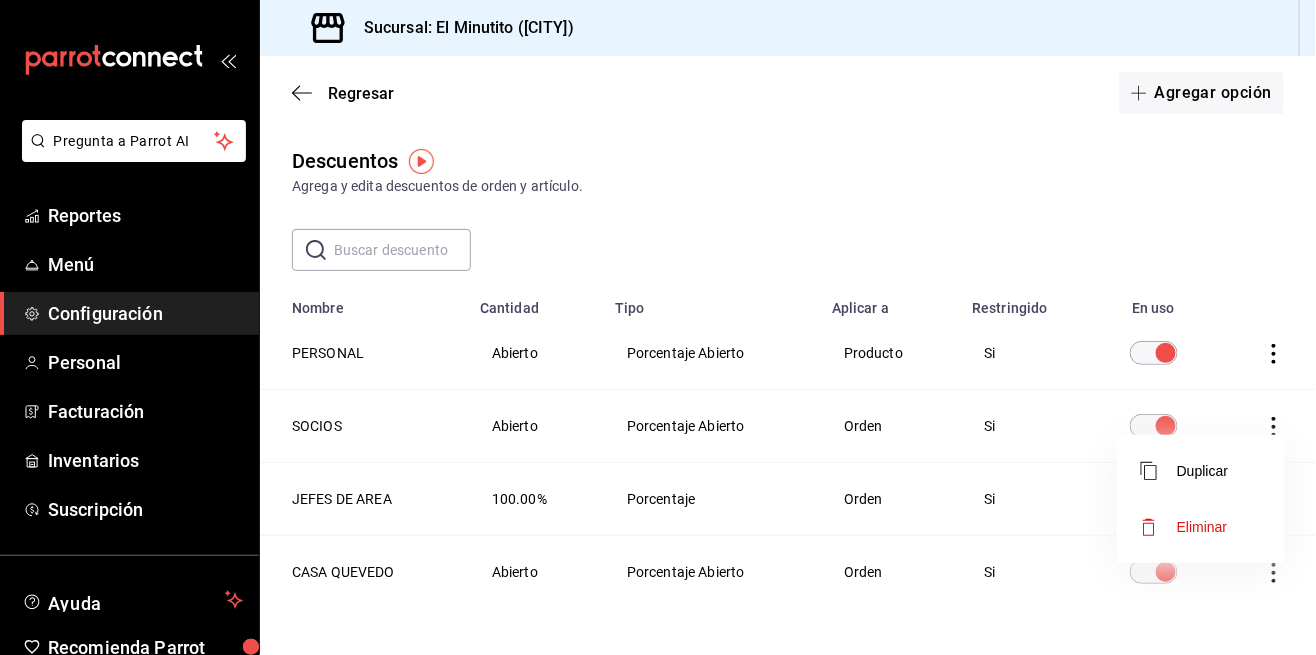click on "Eliminar" at bounding box center (1202, 527) 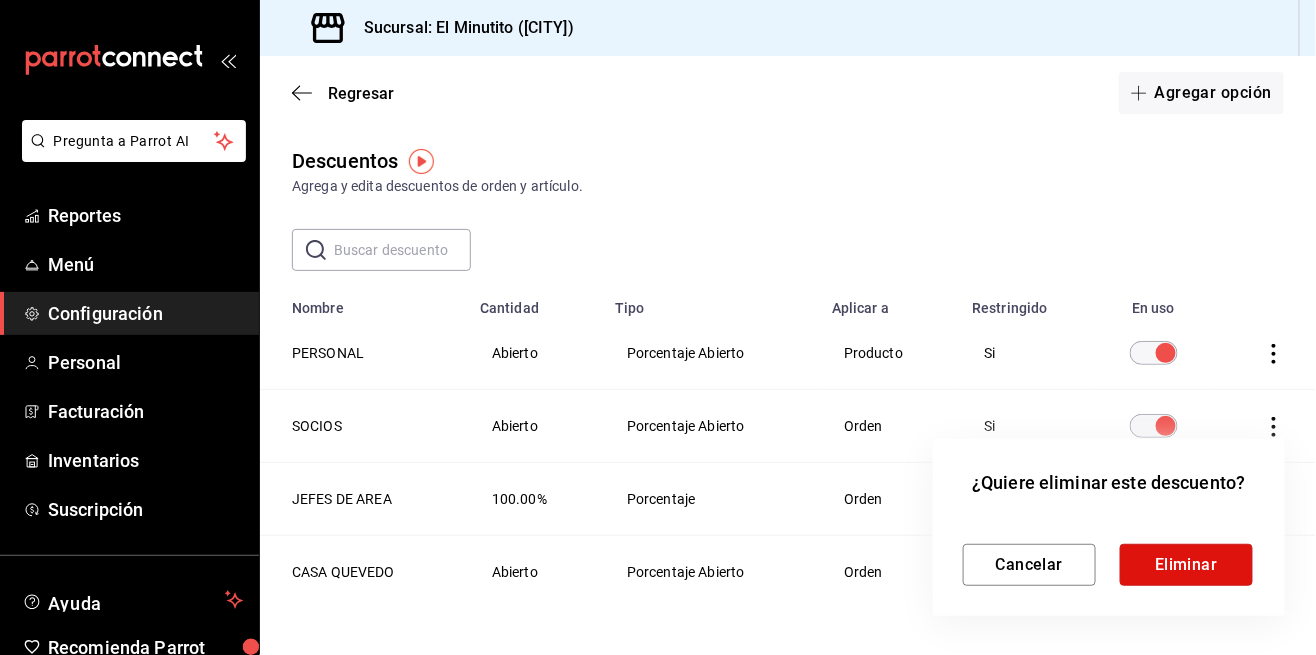 click on "Eliminar" at bounding box center [1186, 565] 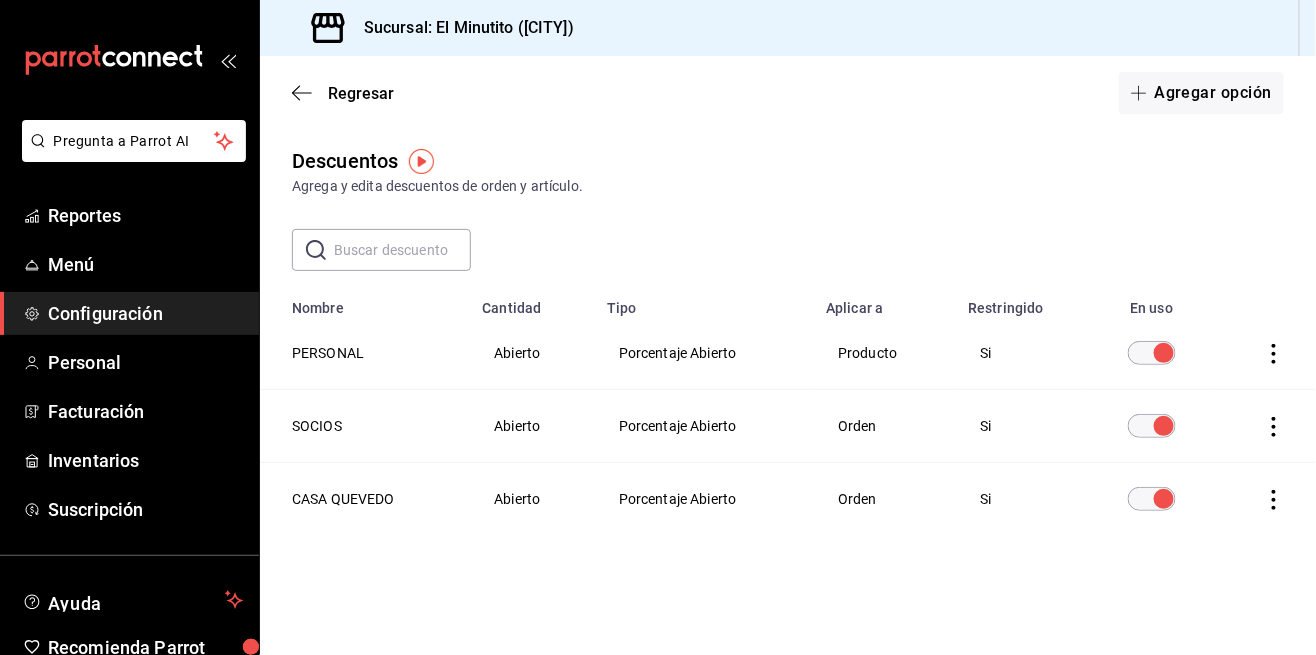 click 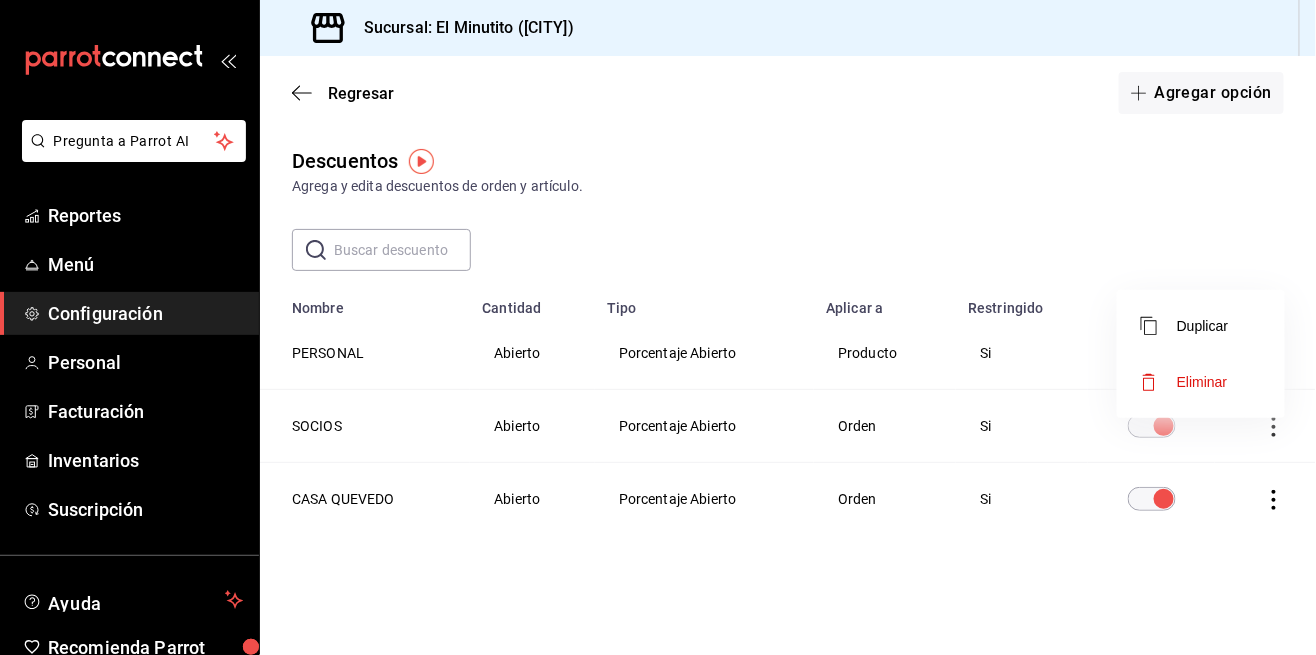 click on "Duplicar" at bounding box center (1184, 326) 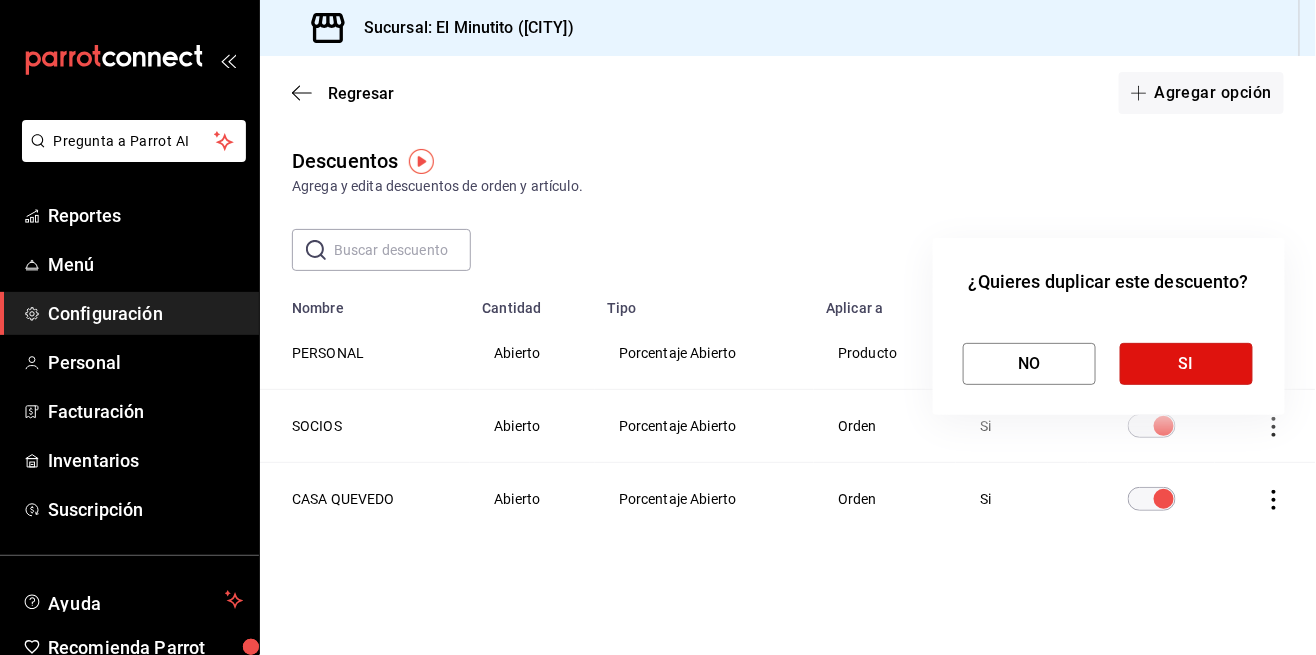 click on "SI" at bounding box center [1186, 364] 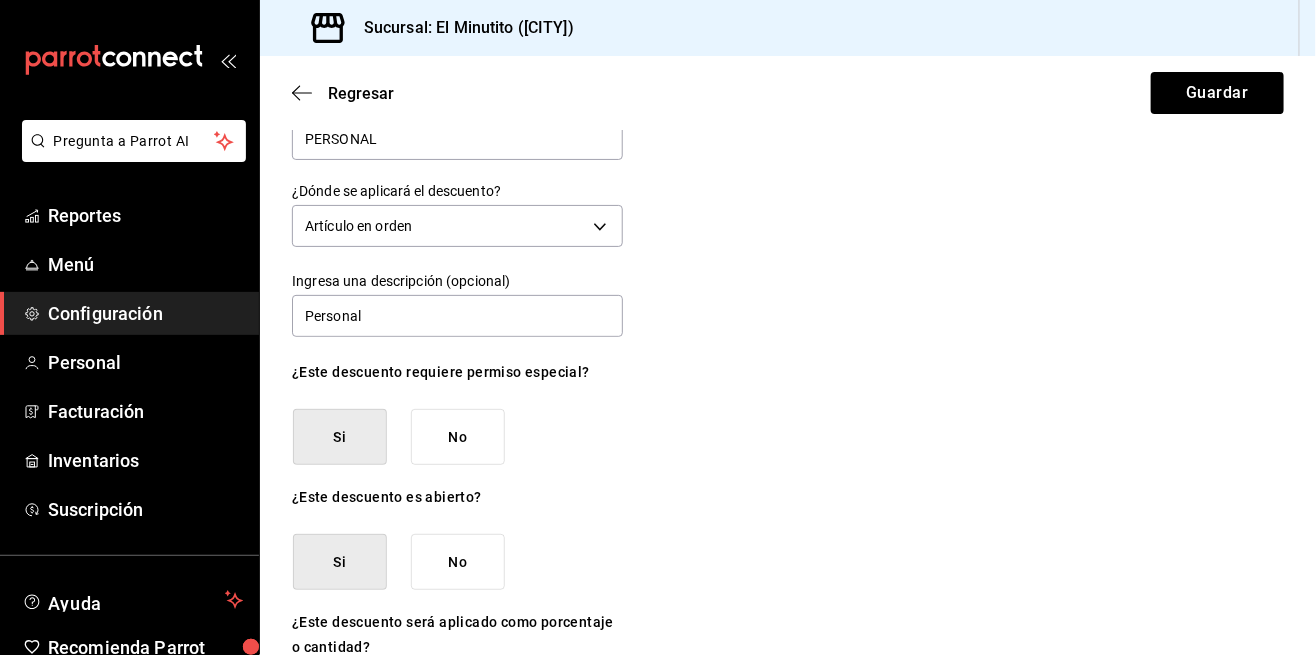 scroll, scrollTop: 68, scrollLeft: 0, axis: vertical 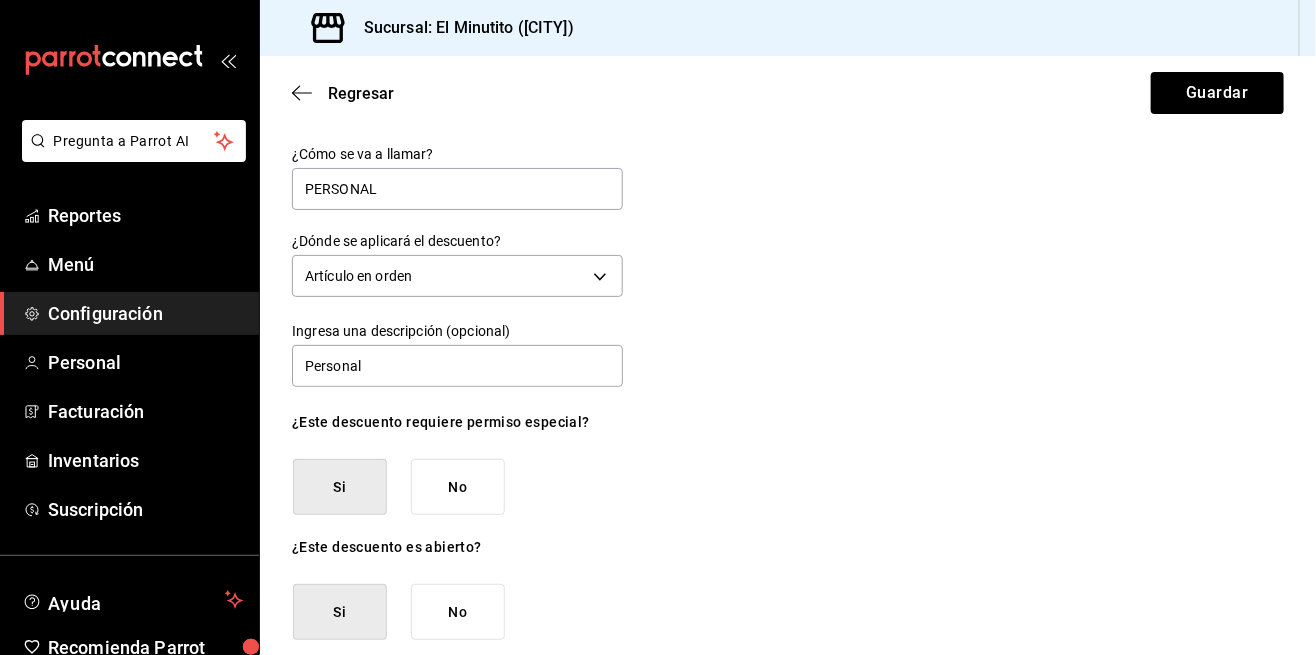 type on "PERSONAL" 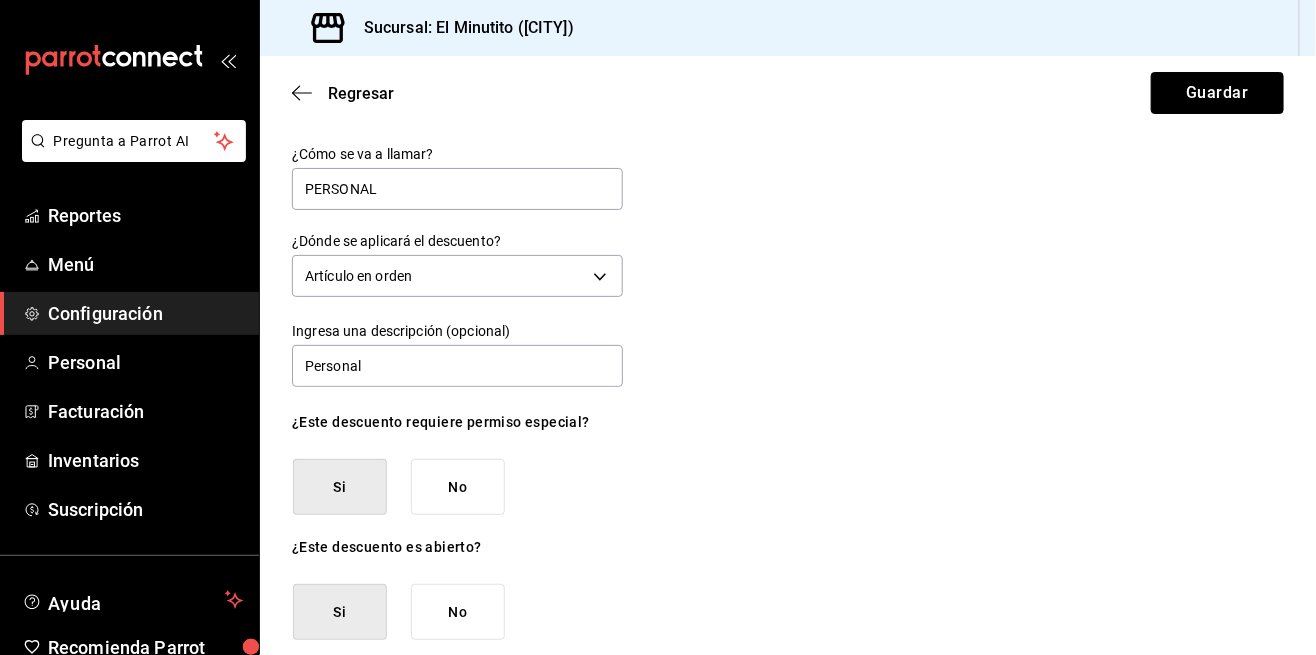 click on "Guardar" at bounding box center [1217, 93] 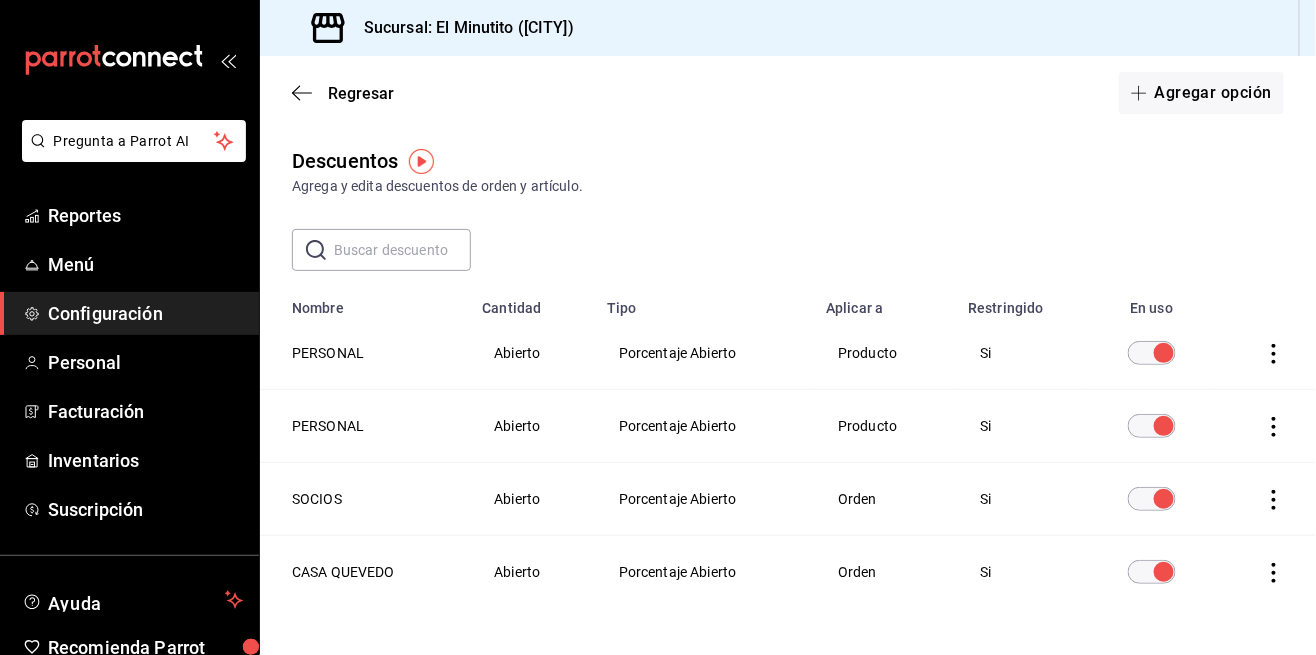 click 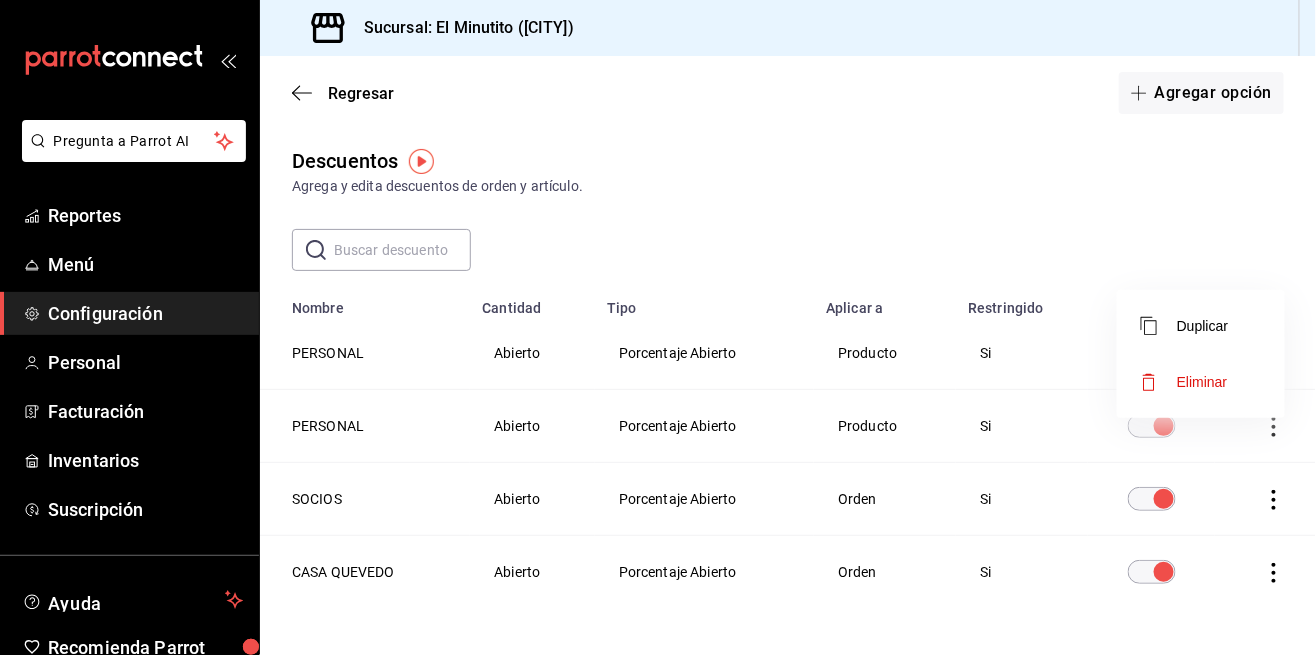 click on "Eliminar" at bounding box center (1184, 382) 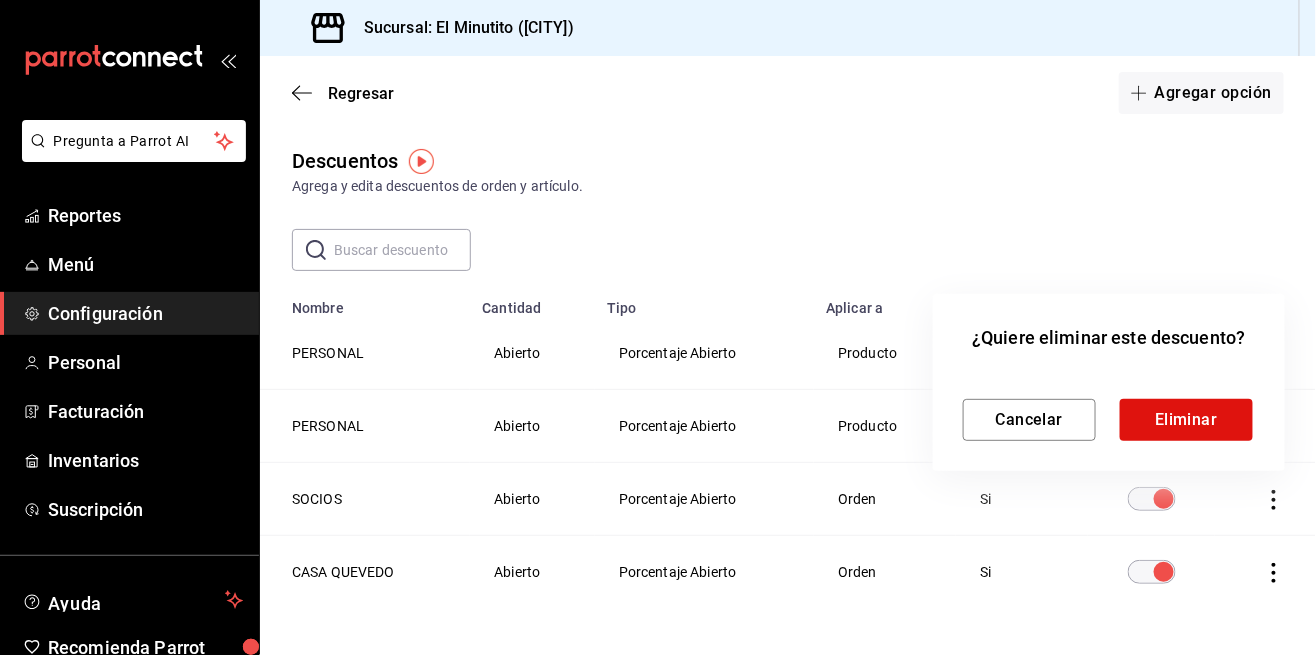 click on "Eliminar" at bounding box center [1186, 420] 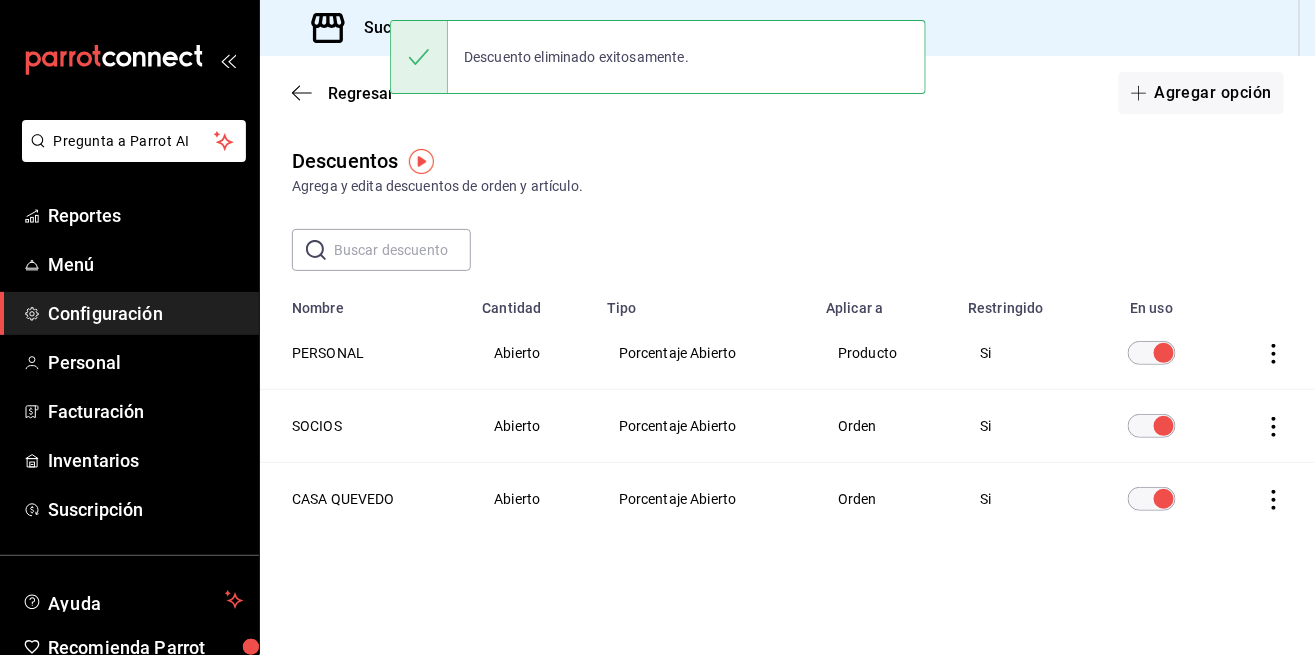 click 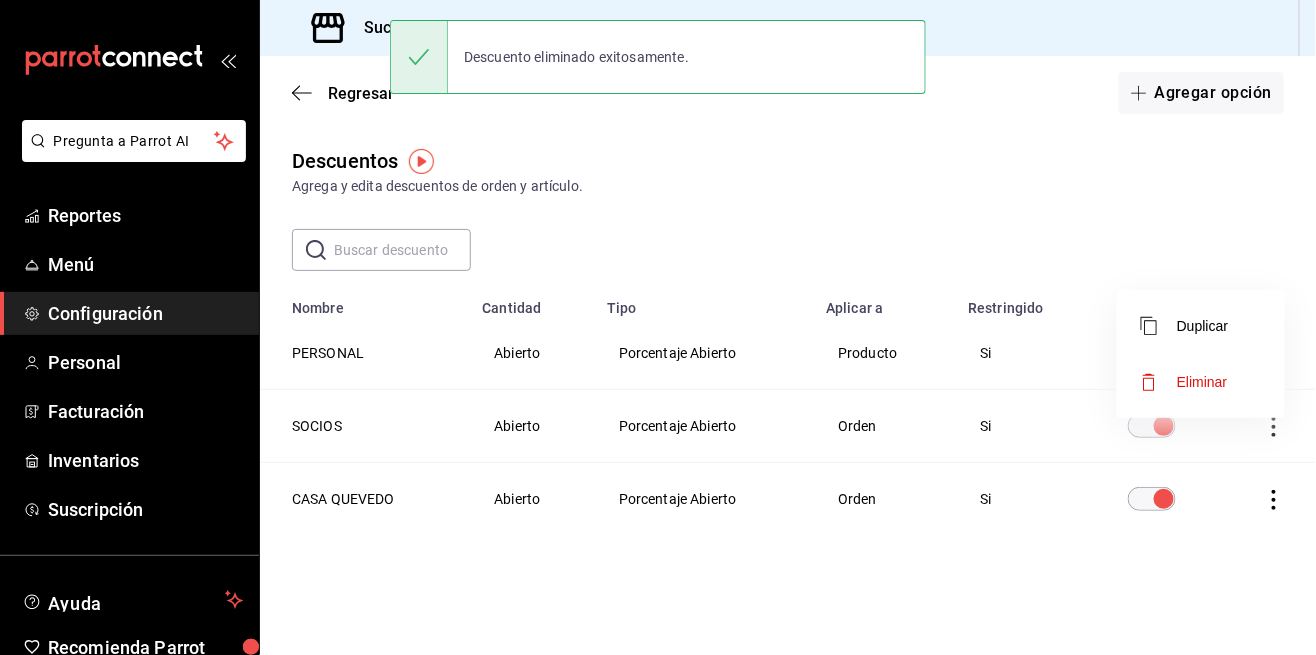 click on "Eliminar" at bounding box center [1184, 382] 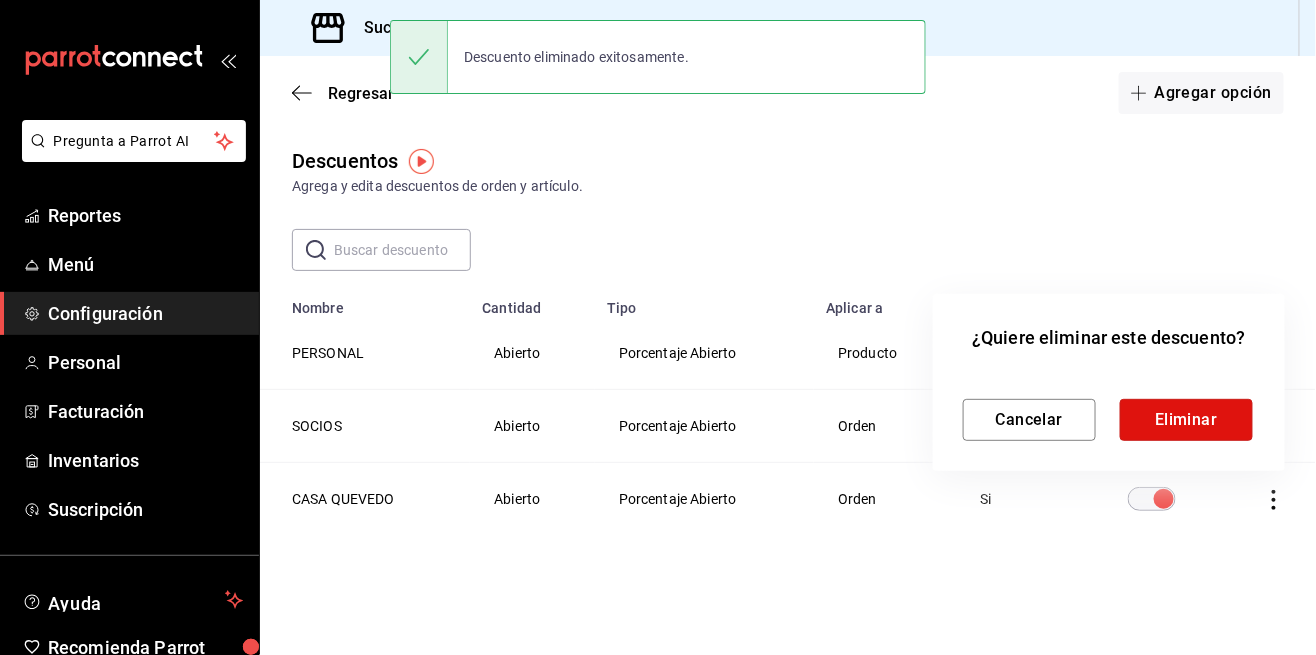 click on "Eliminar" at bounding box center (1186, 420) 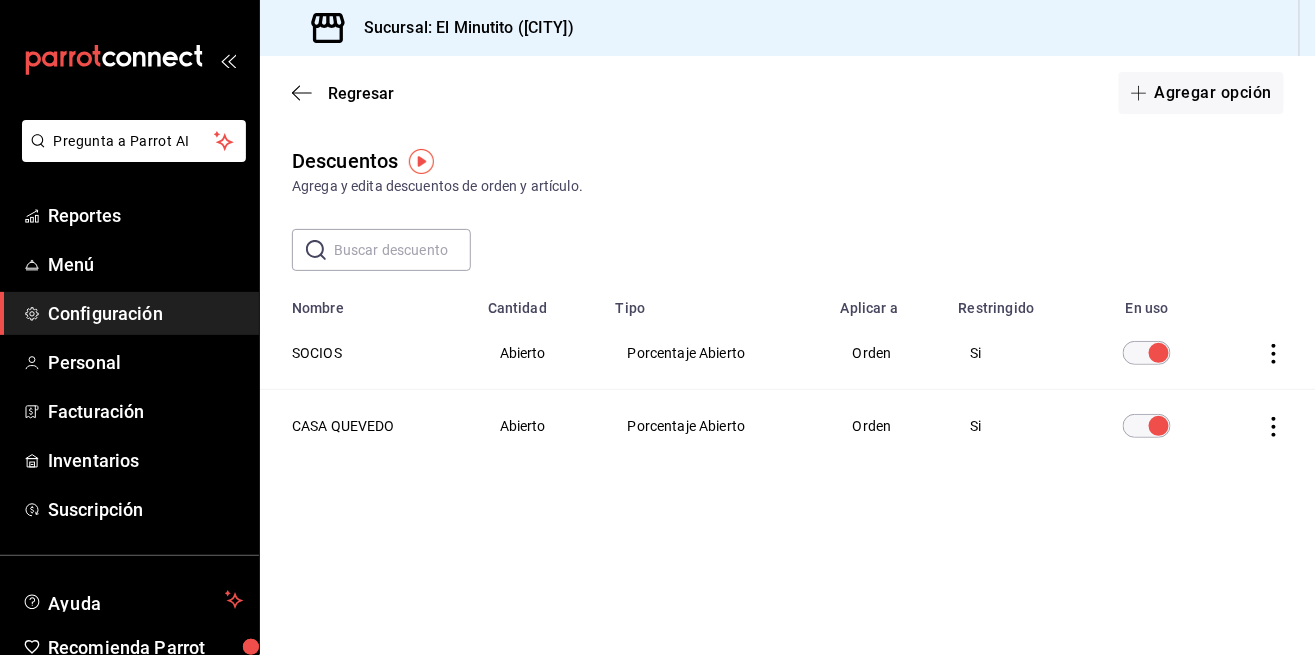 click on "Agregar opción" at bounding box center [1201, 93] 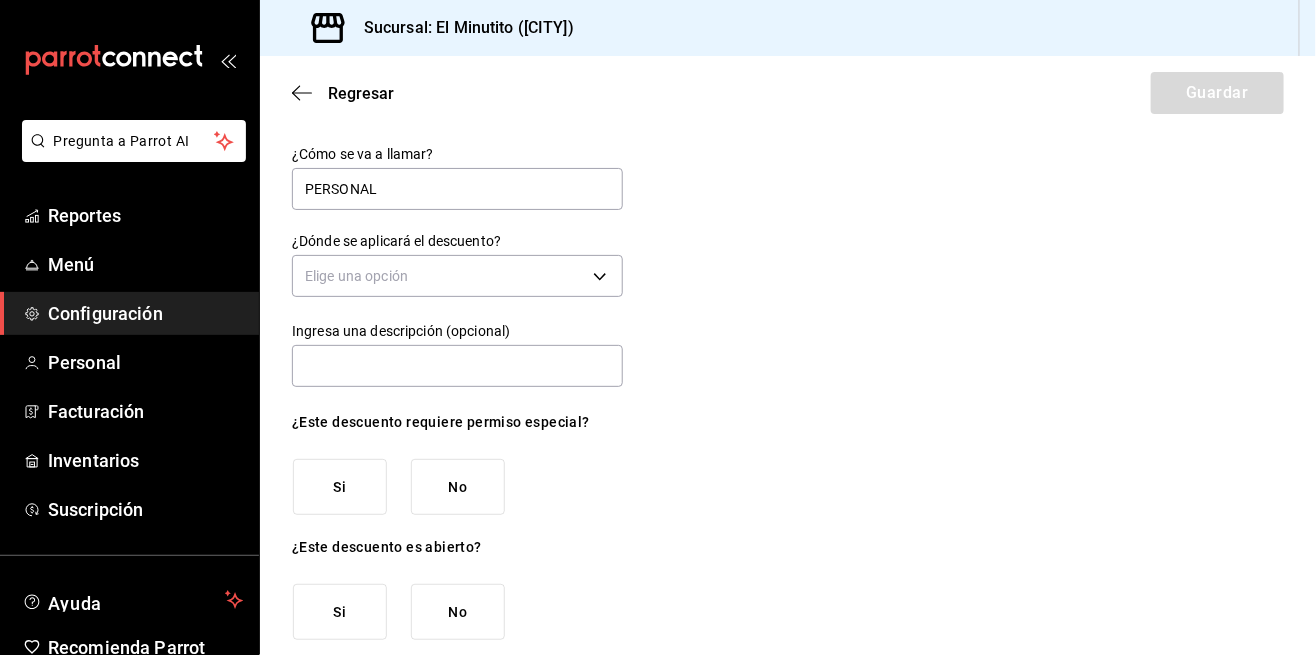 type on "PERSONAL" 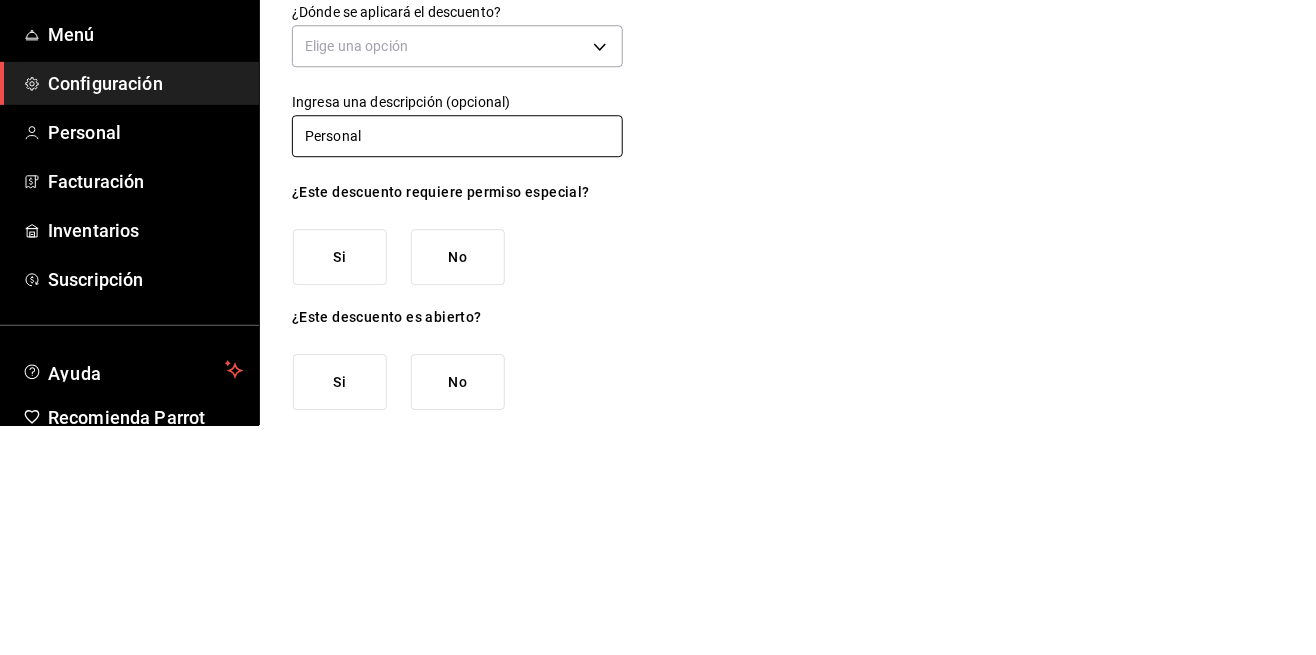 type on "Personal" 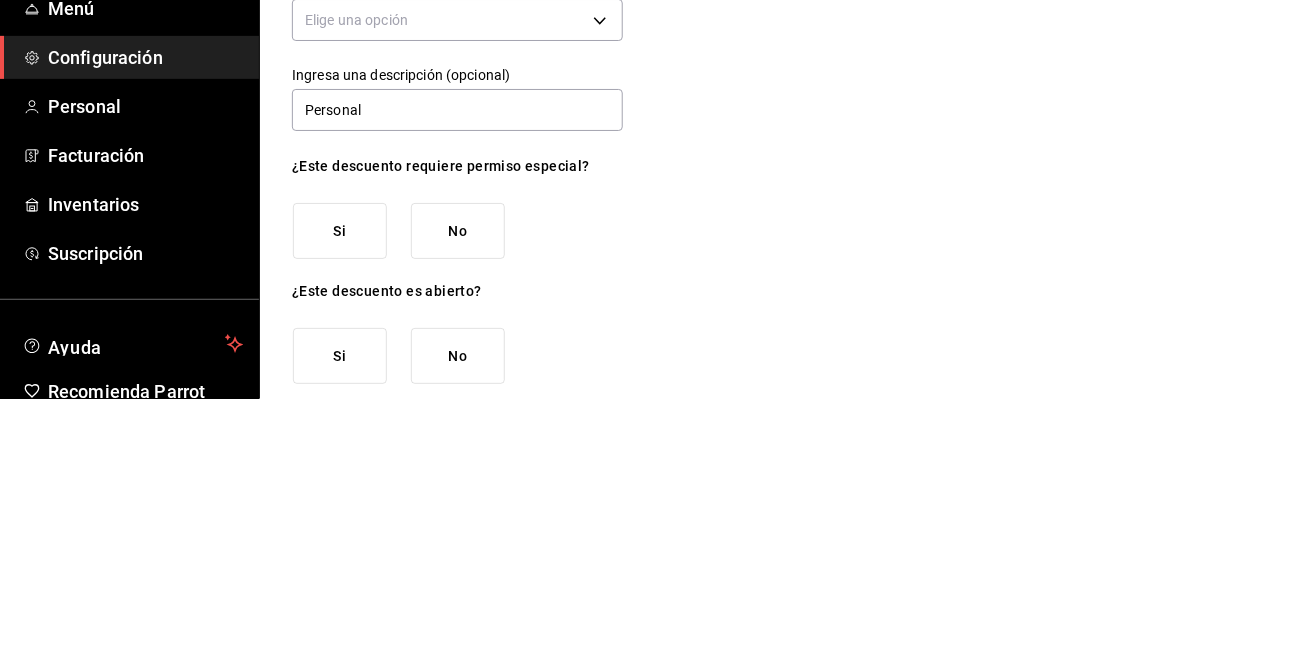 click on "Si" at bounding box center (340, 487) 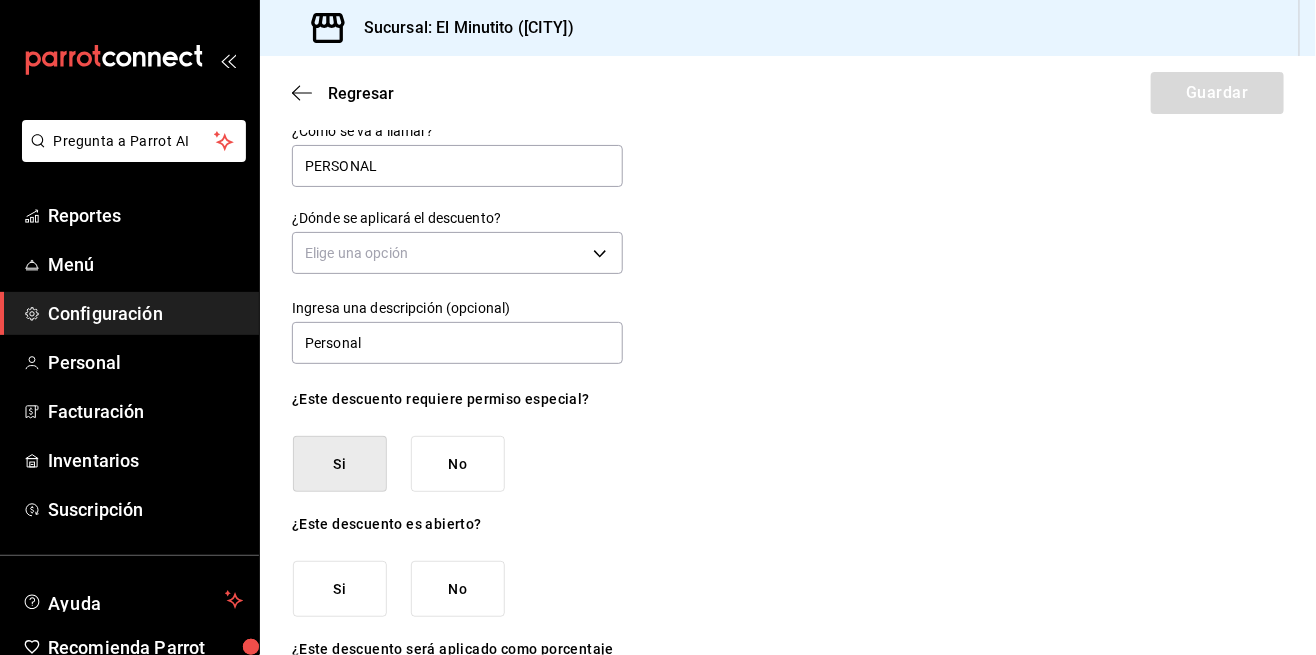 scroll, scrollTop: 68, scrollLeft: 0, axis: vertical 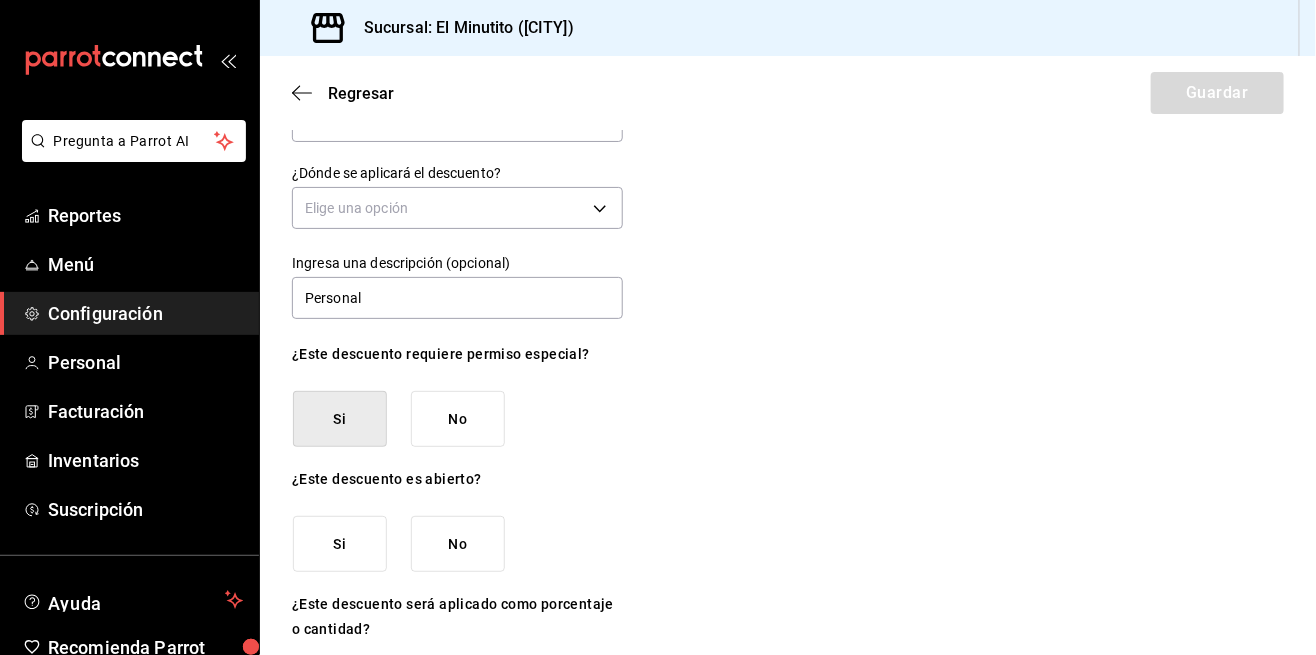 click on "Si" at bounding box center (340, 544) 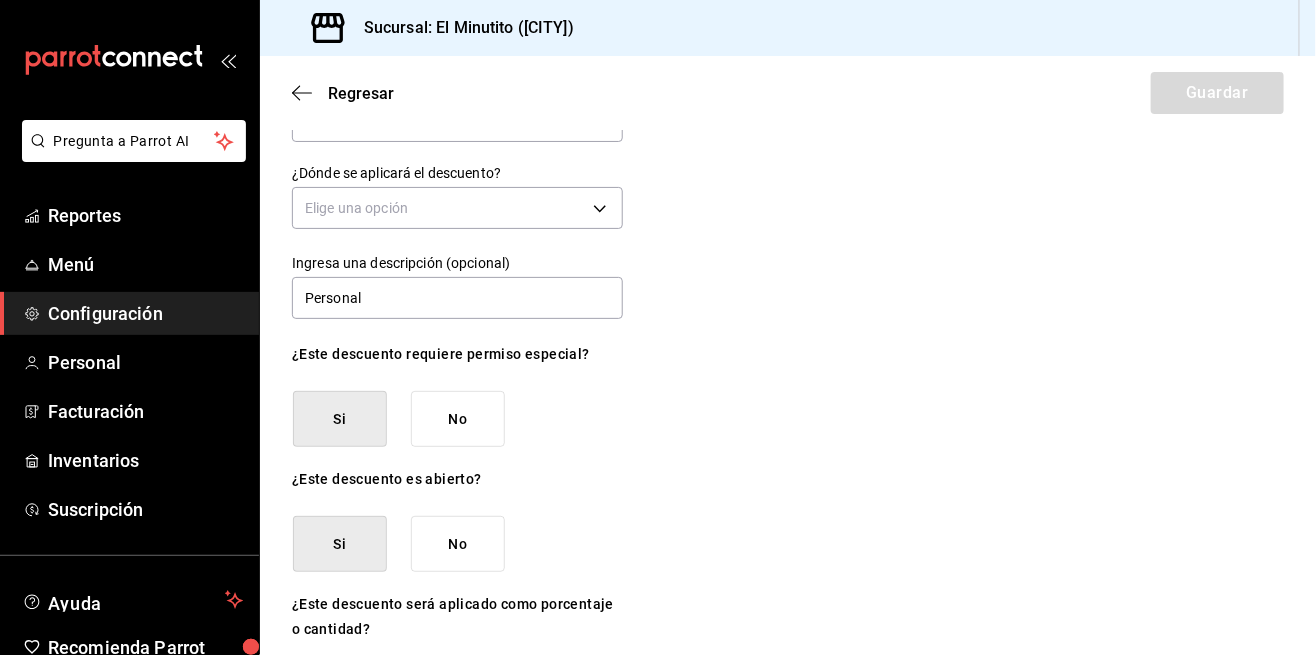 click on "Porcentaje" at bounding box center (340, 693) 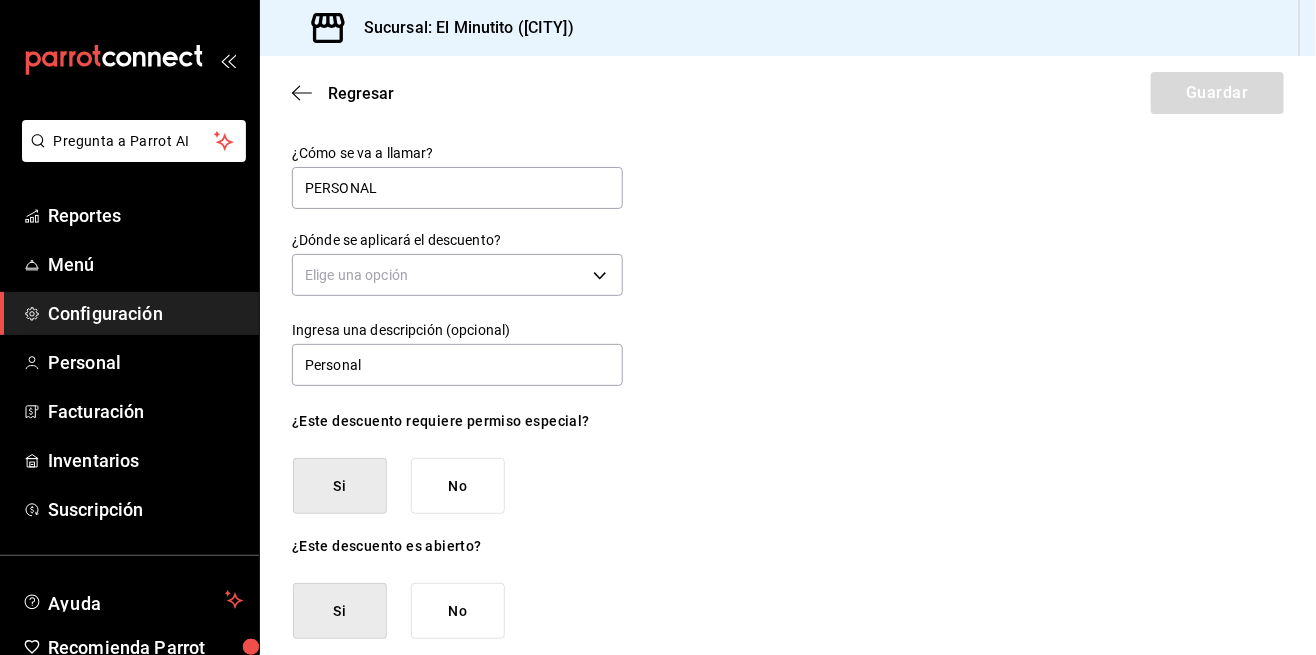scroll, scrollTop: 0, scrollLeft: 0, axis: both 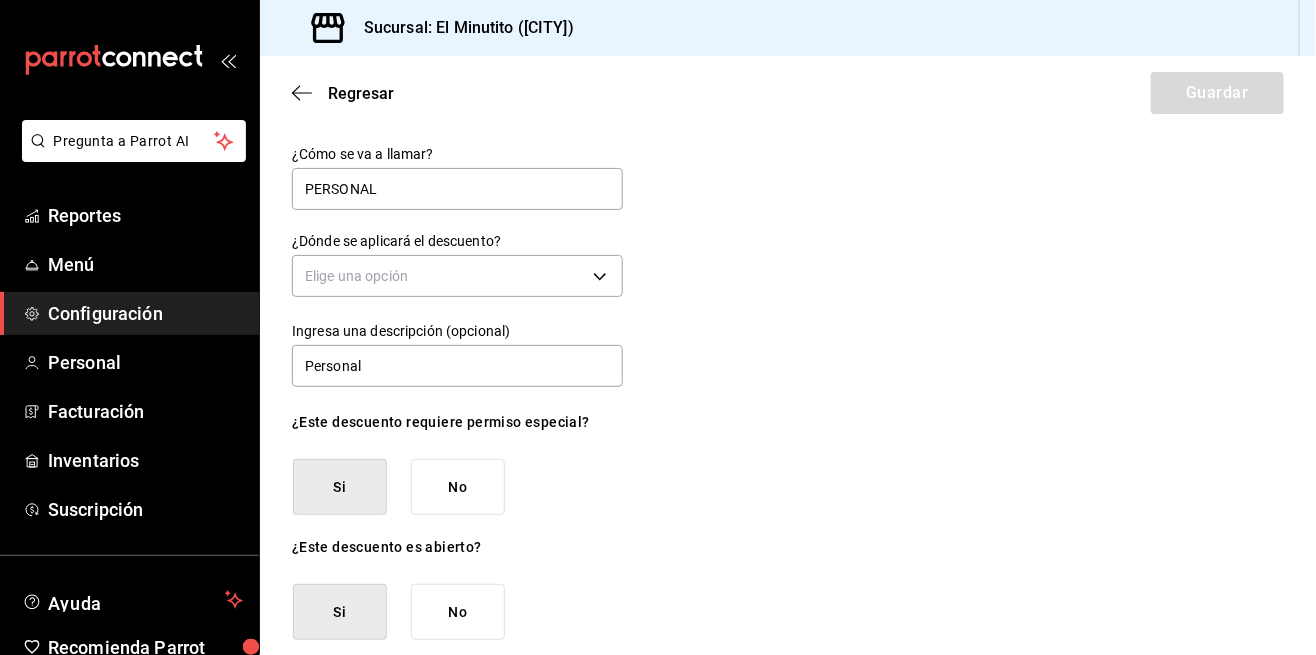 click on "Operación   Menú   Configuración   Personal   Facturación   Inventarios   Suscripción   Ayuda Recomienda Parrot   [FIRST] [LAST]   Sugerir nueva función   Sucursal: El Minutito ([CITY]) Regresar Guardar ¿Cómo se va a llamar? Personal ¿Dónde se aplicará el descuento? Elige una opción Ingresa una descripción (opcional) Personal ¿Este descuento requiere permiso especial? Si No ¿Este descuento es abierto? Si No ¿Este descuento será aplicado como porcentaje o cantidad? Porcentaje Cantidad GANA 1 MES GRATIS EN TU SUSCRIPCIÓN AQUÍ ¿Recuerdas cómo empezó tu restaurante?
Hoy puedes ayudar a un colega a tener el mismo cambio que tú viviste.
Recomienda Parrot directamente desde tu Portal Administrador.
Es fácil y rápido.
🎁 Por cada restaurante que se una, ganas 1 mes gratis. Ver video tutorial Ir a video Pregunta a Parrot AI Reportes   Menú   Configuración   Personal   Facturación   Inventarios   Suscripción   Ayuda Recomienda Parrot   [FIRST] [LAST]   Sugerir nueva función" at bounding box center [658, 327] 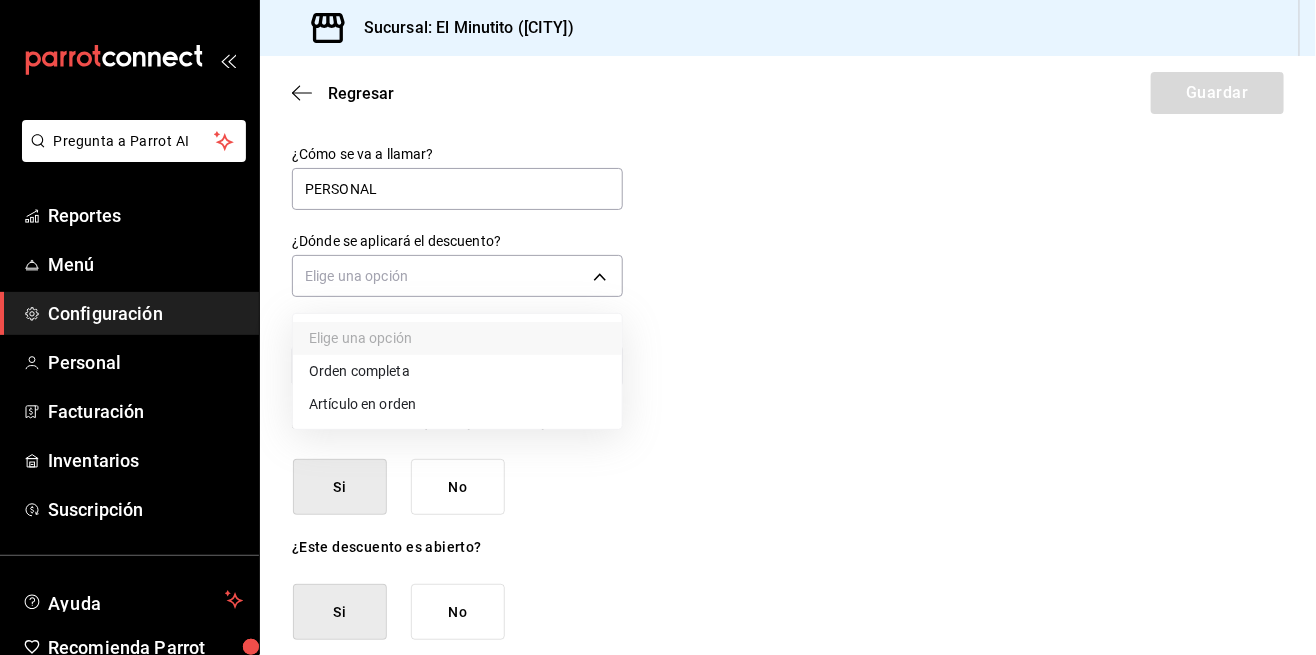 click on "Elige una opción Orden completa Artículo en orden" at bounding box center [457, 371] 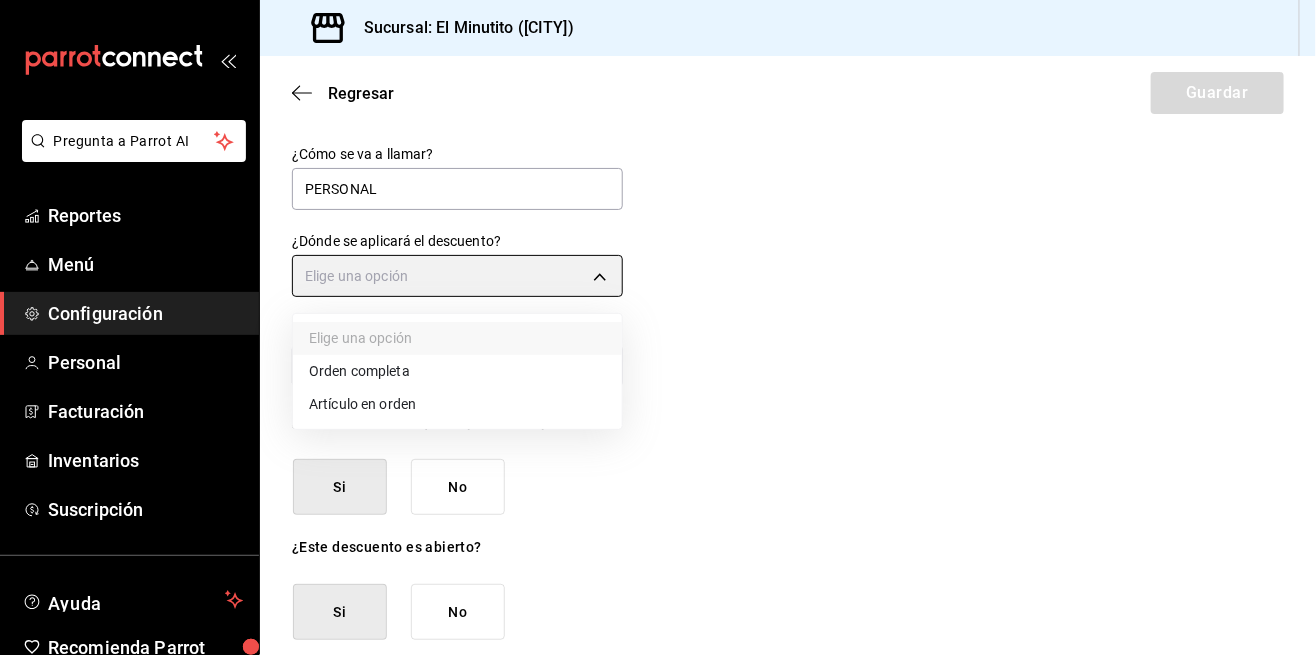 type on "ORDER_ITEM" 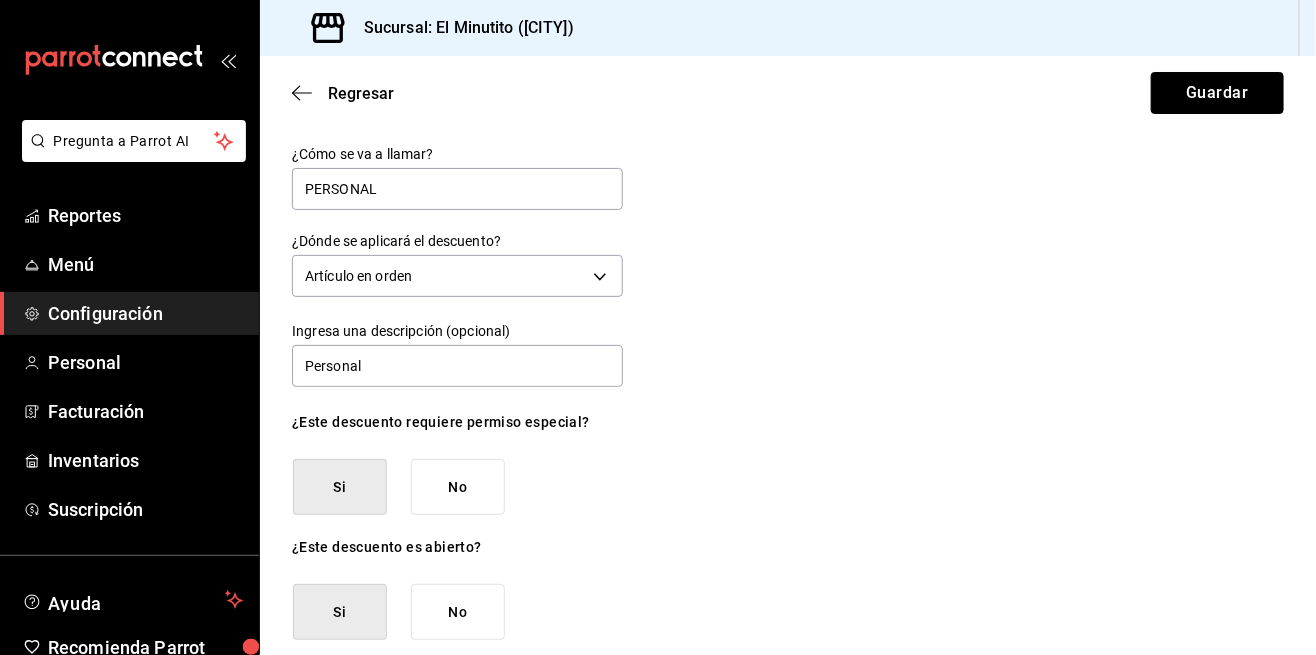 click on "Guardar" at bounding box center (1217, 93) 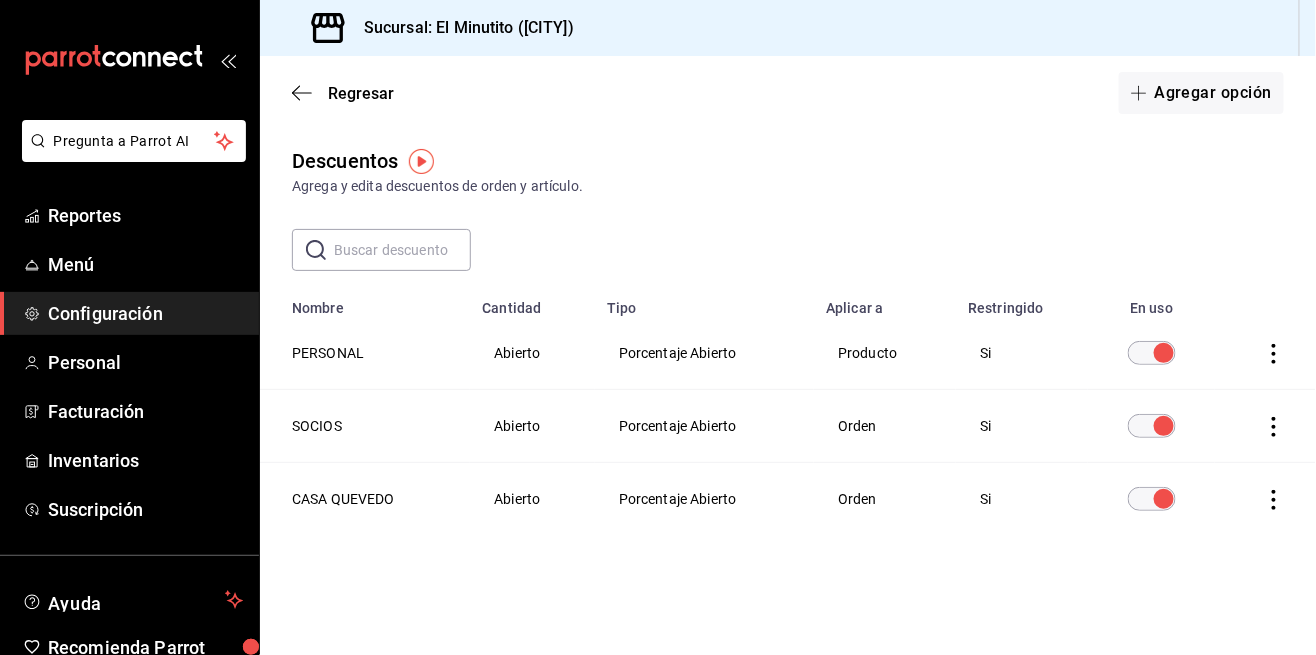 click on "Reportes" at bounding box center (145, 215) 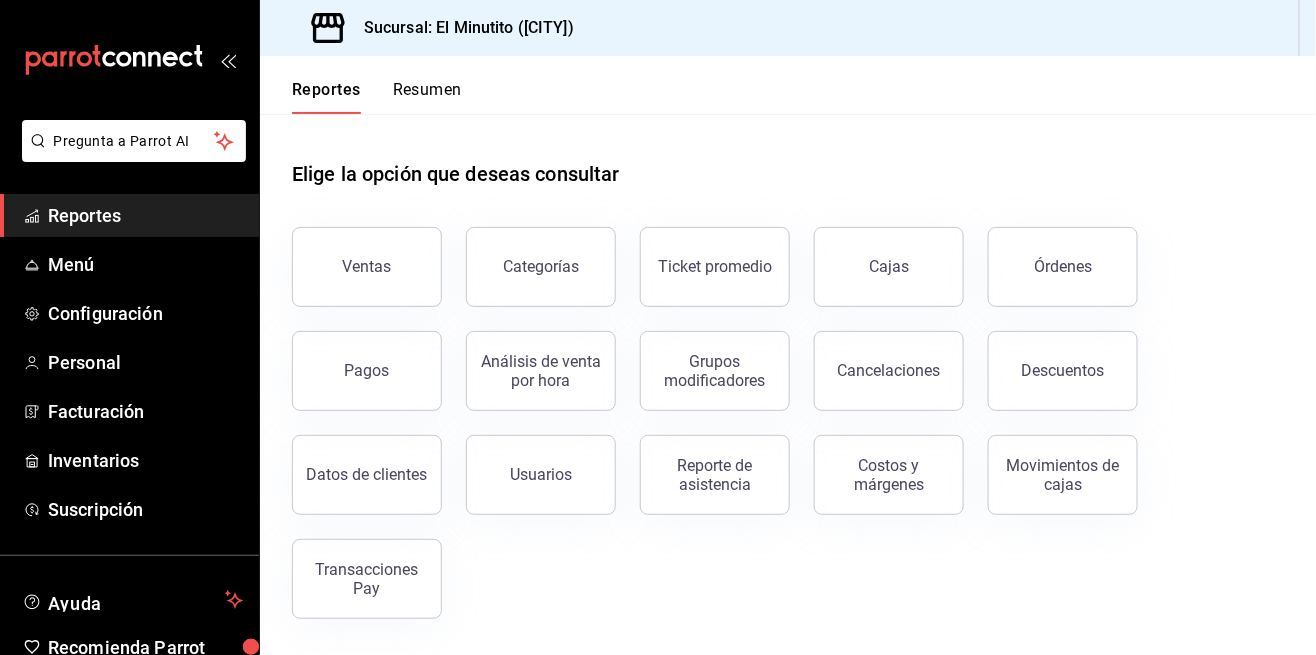 click on "Resumen" at bounding box center (427, 97) 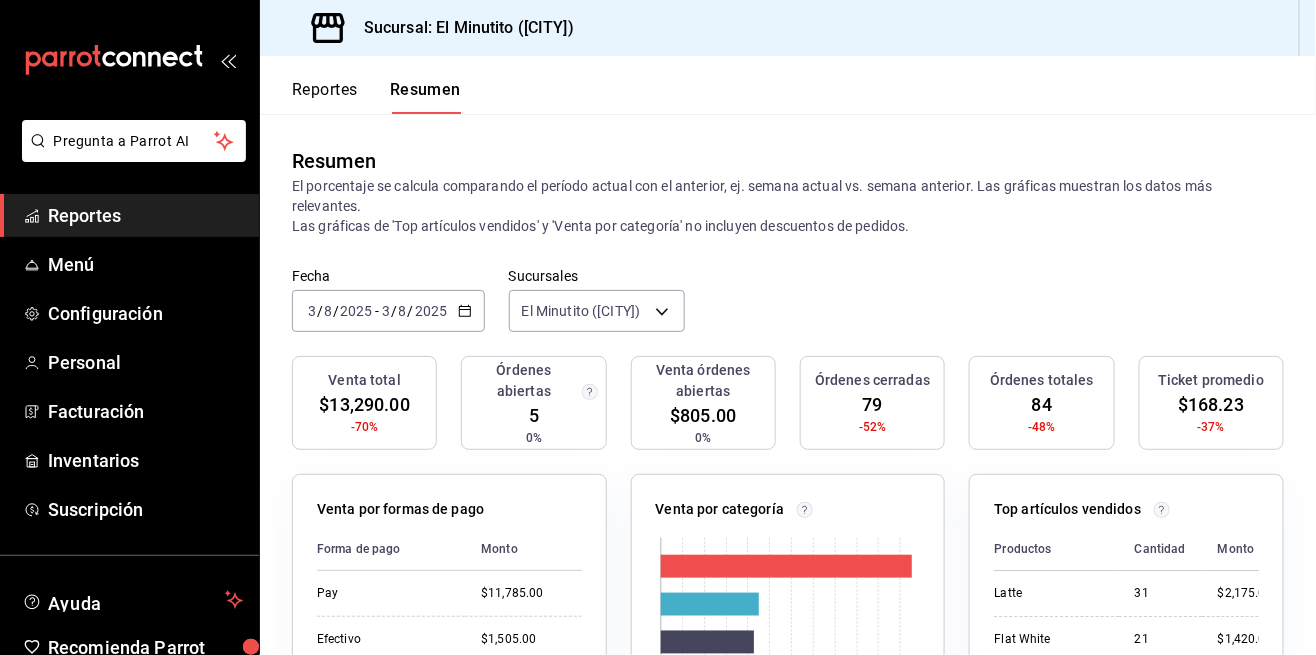 click on "Menú" at bounding box center [129, 264] 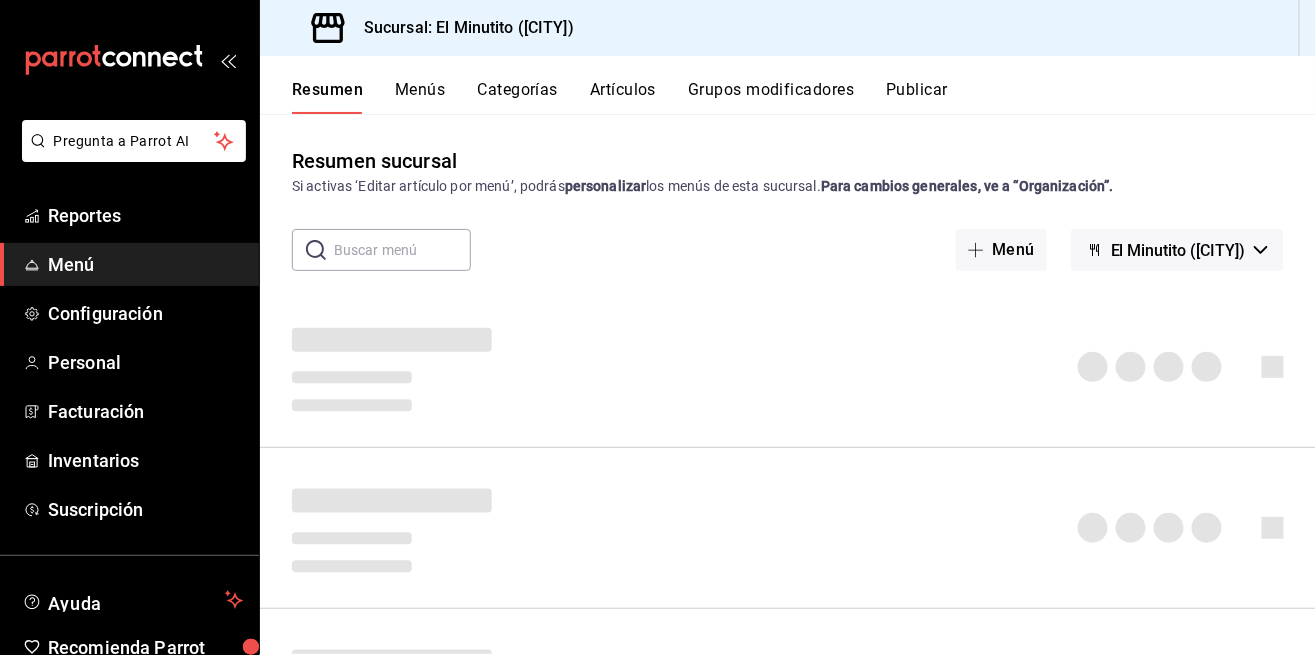 click on "Publicar" at bounding box center [917, 97] 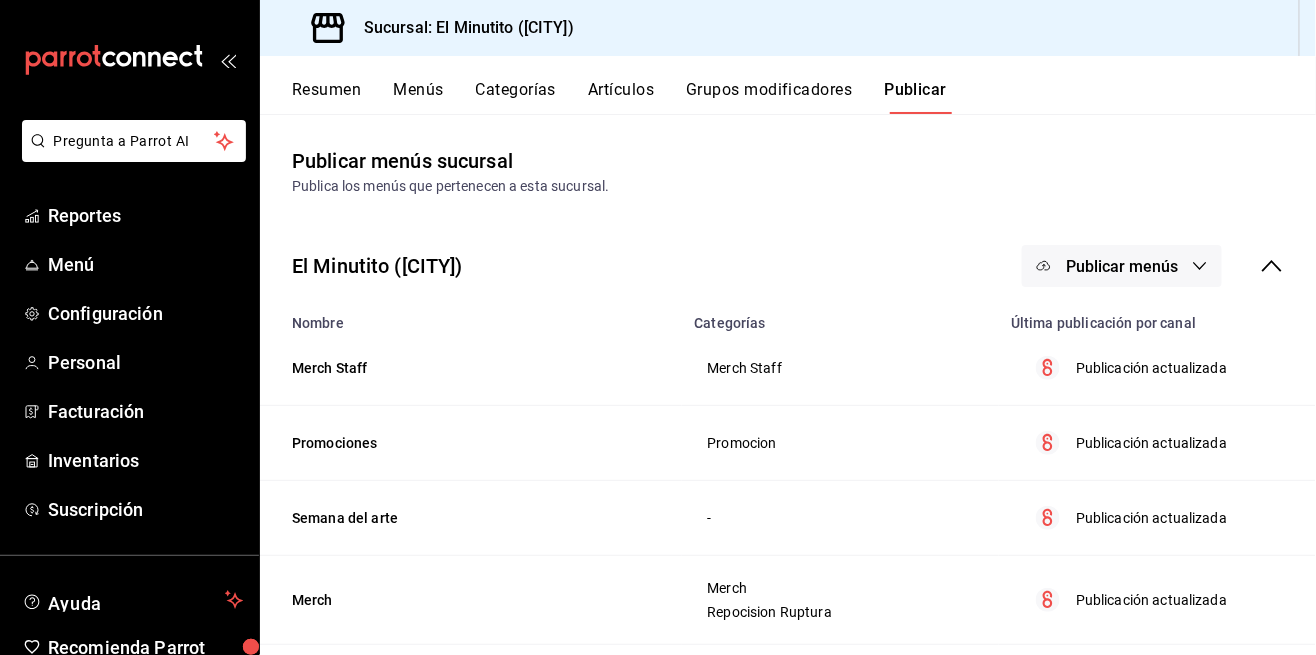 click on "Publicar menús" at bounding box center [1122, 266] 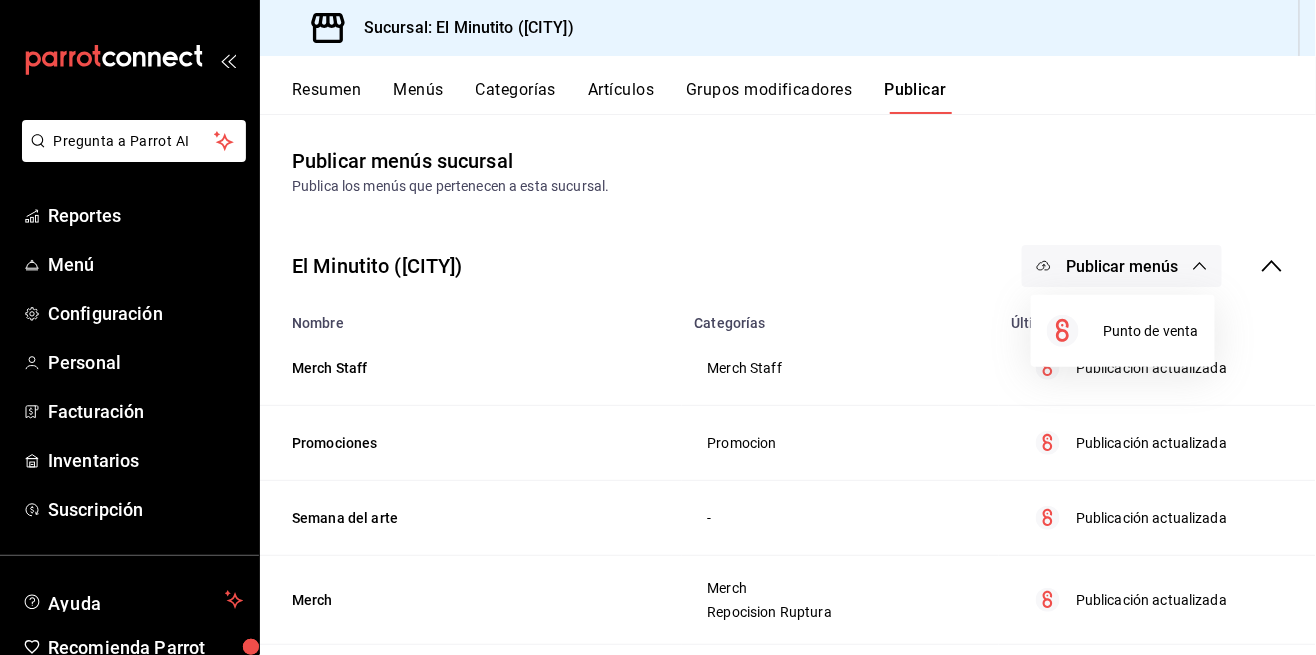 click at bounding box center [658, 327] 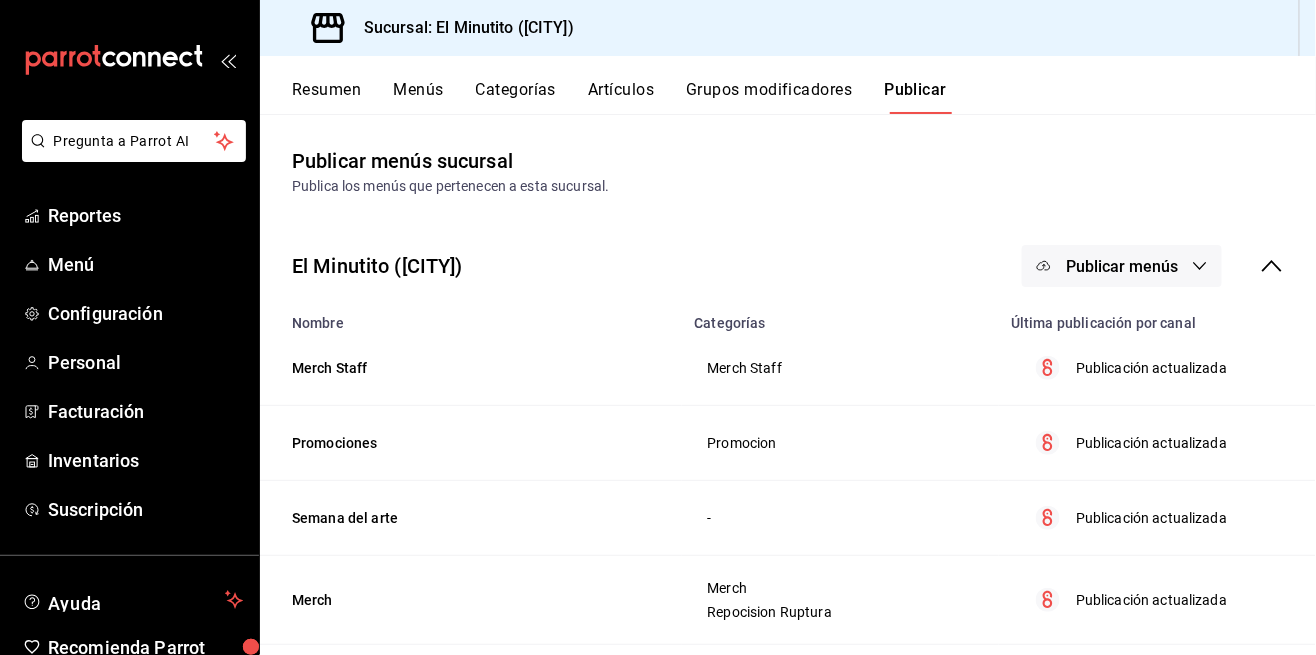 click on "Publicar menús" at bounding box center (1122, 266) 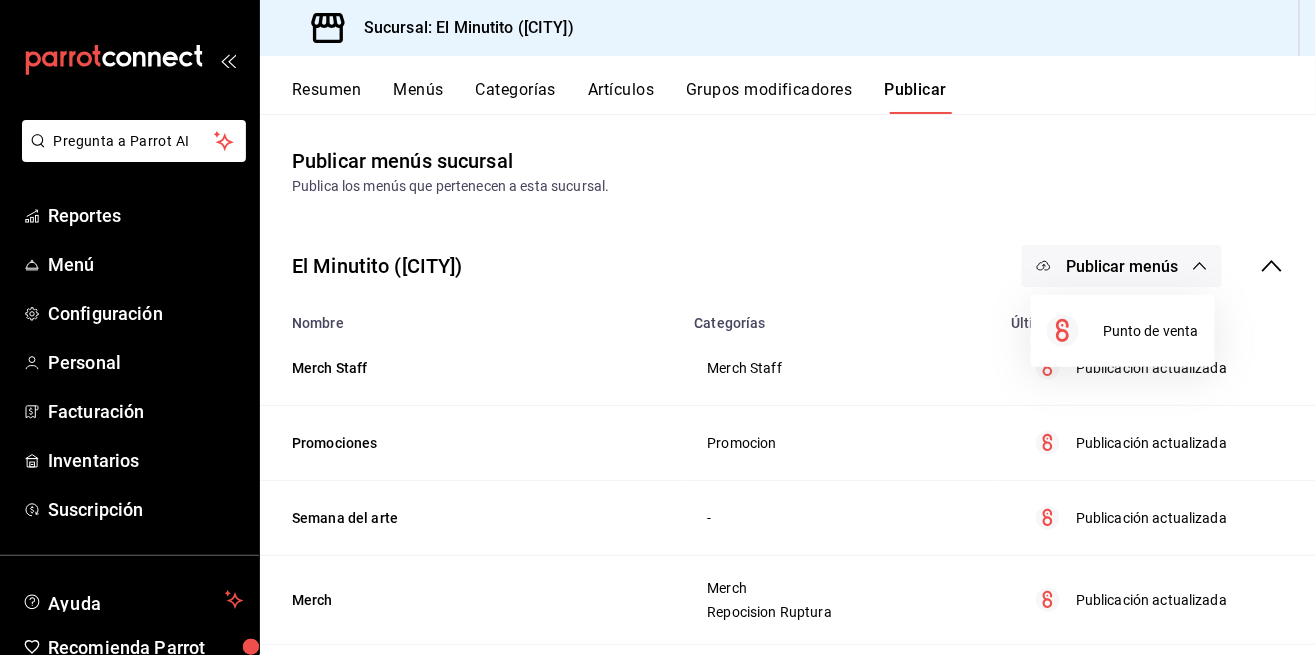 click on "Punto de venta" at bounding box center [1151, 331] 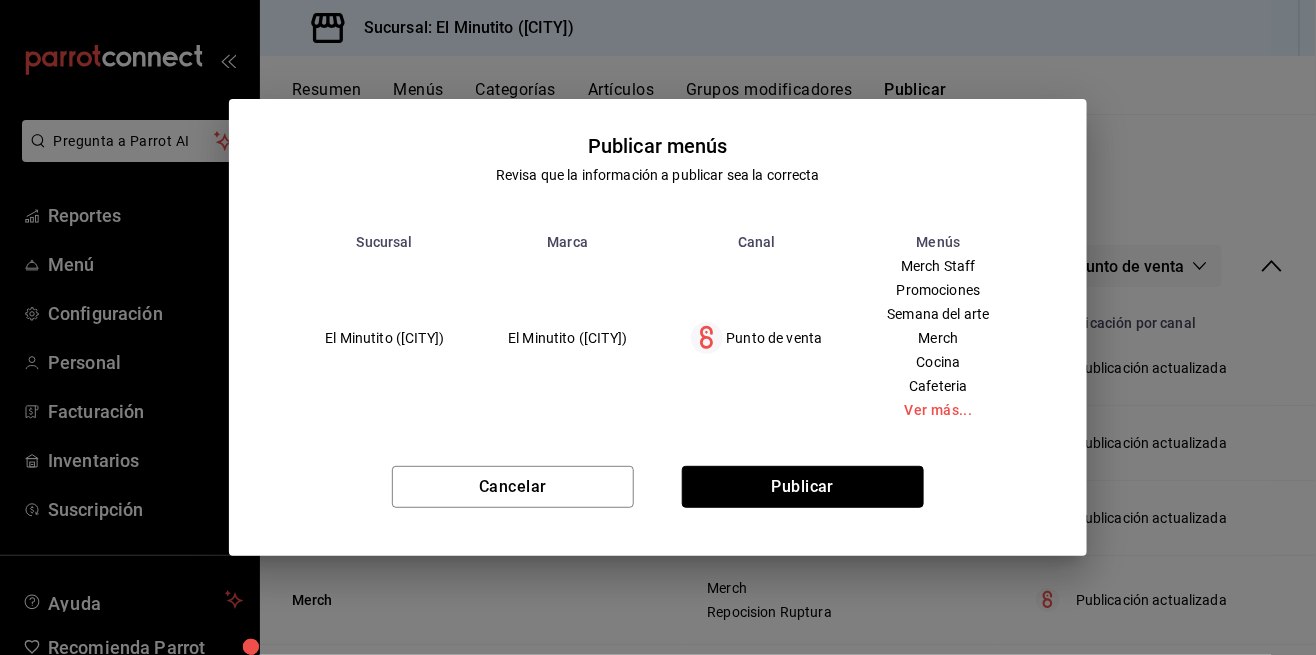 click on "Publicar" at bounding box center [803, 487] 